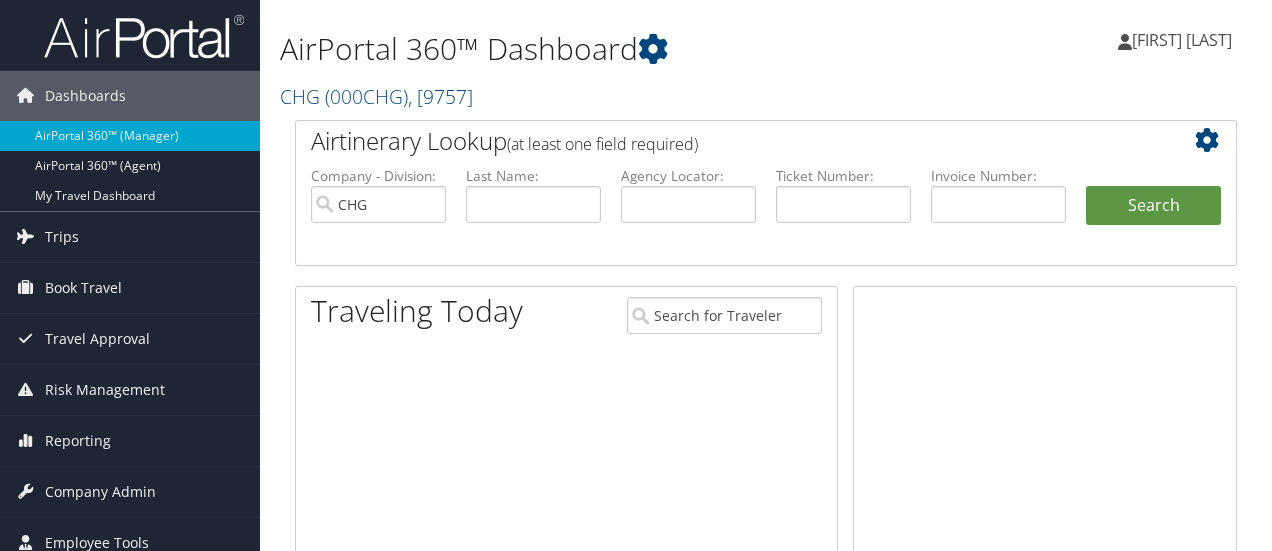 scroll, scrollTop: 0, scrollLeft: 0, axis: both 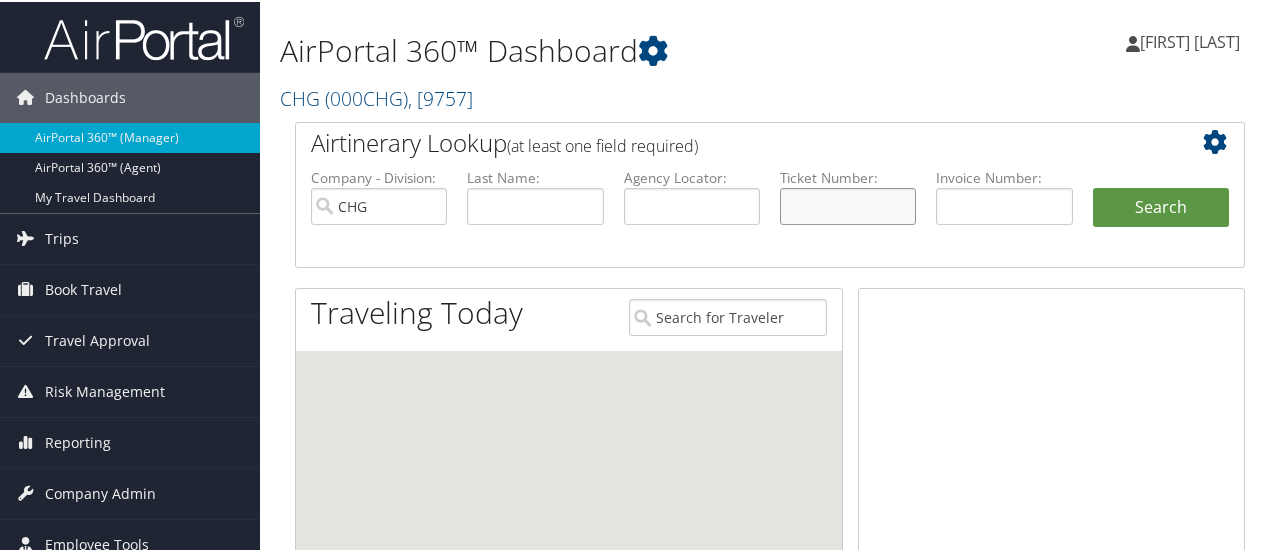 click at bounding box center (848, 204) 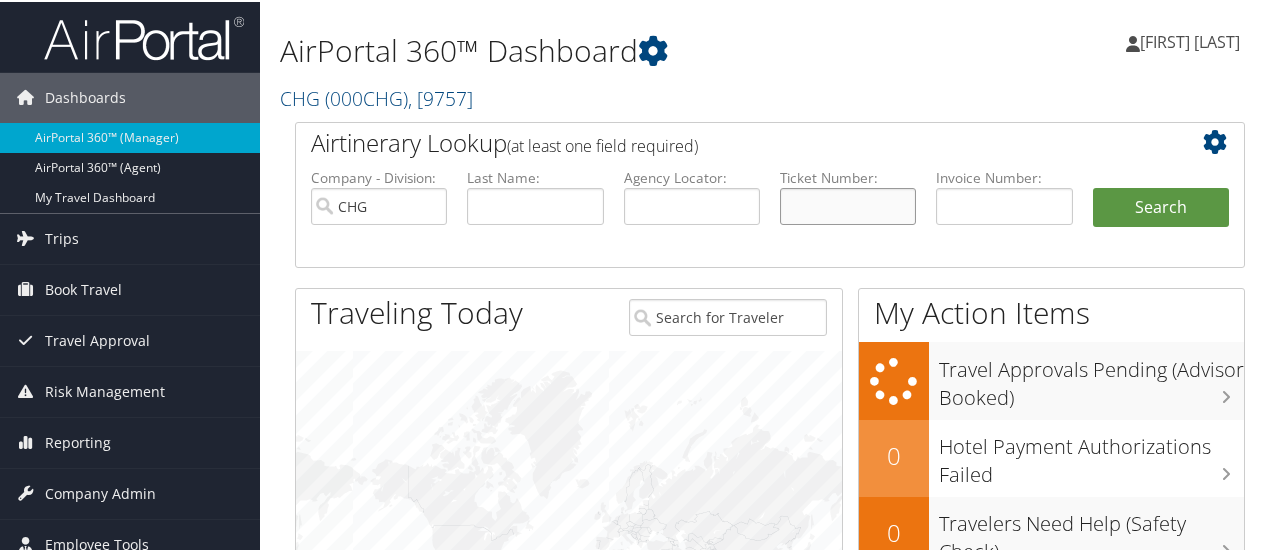 paste on "0167264185540" 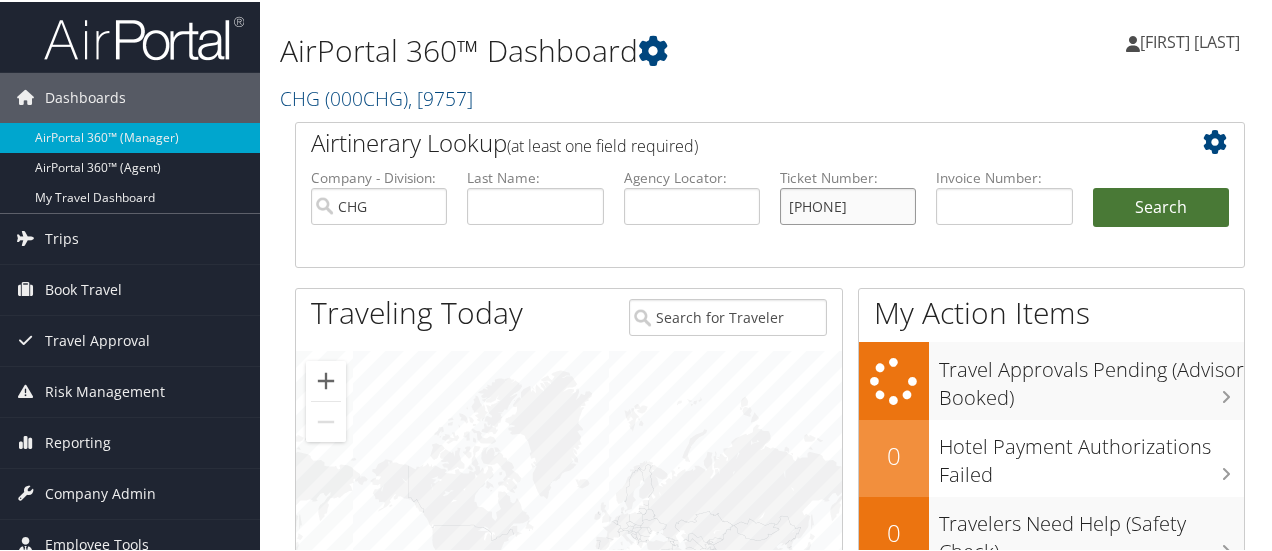 type on "0167264185540" 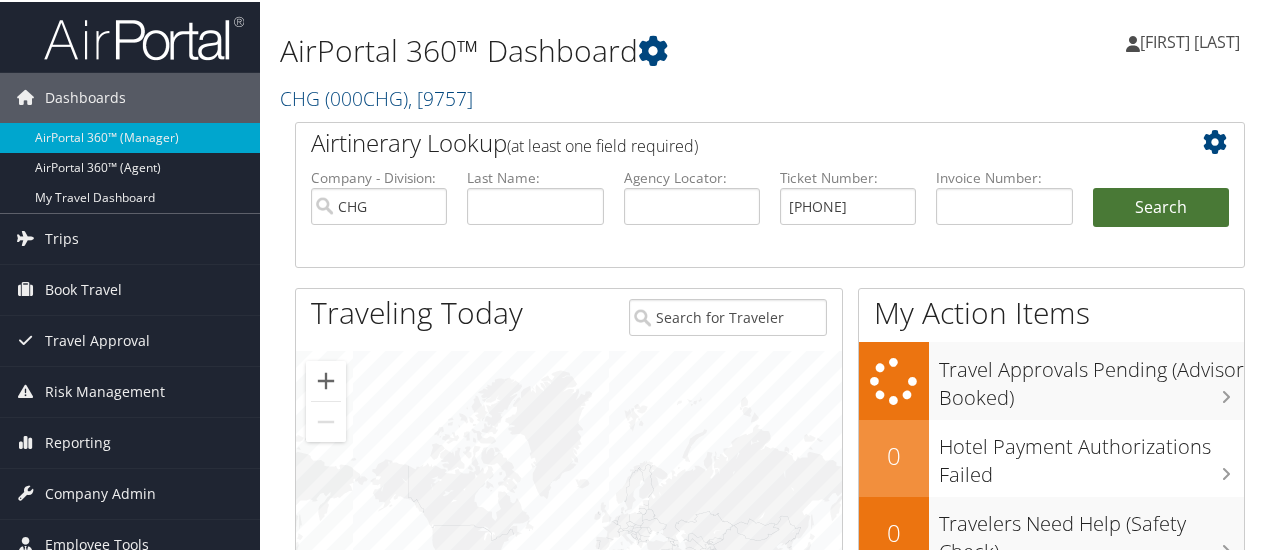 click on "Search" at bounding box center (1161, 206) 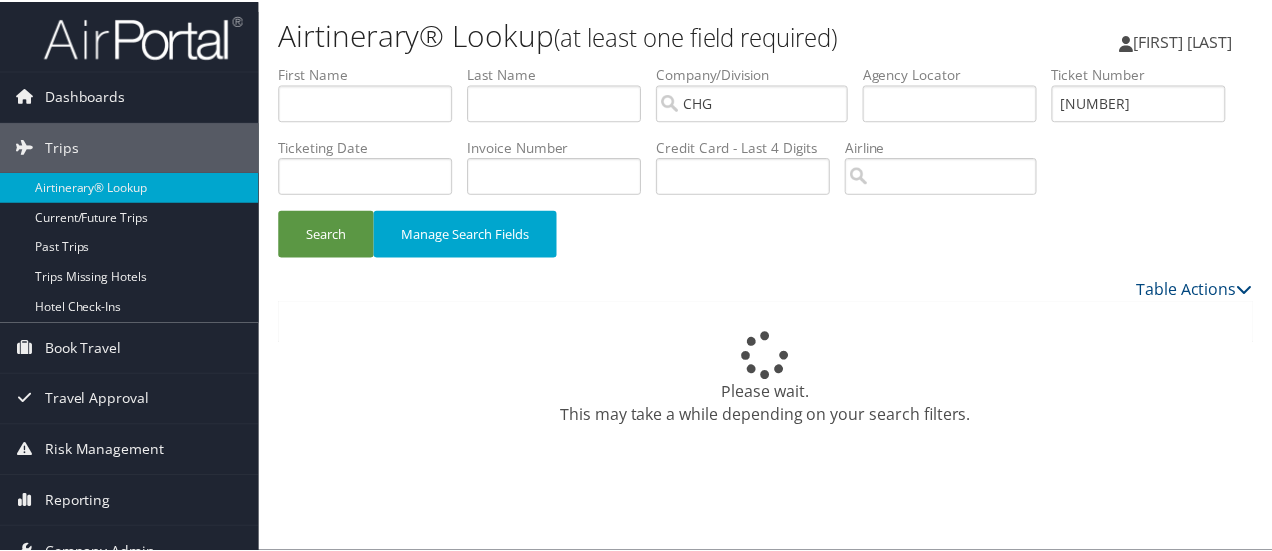 scroll, scrollTop: 0, scrollLeft: 0, axis: both 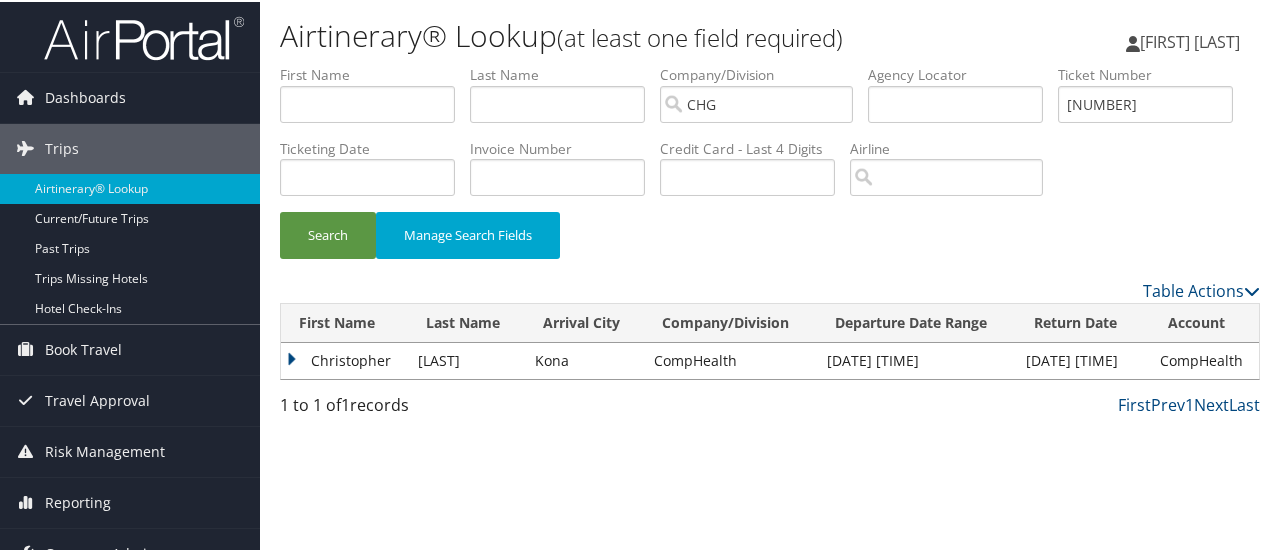 click on "Christopher" at bounding box center [344, 359] 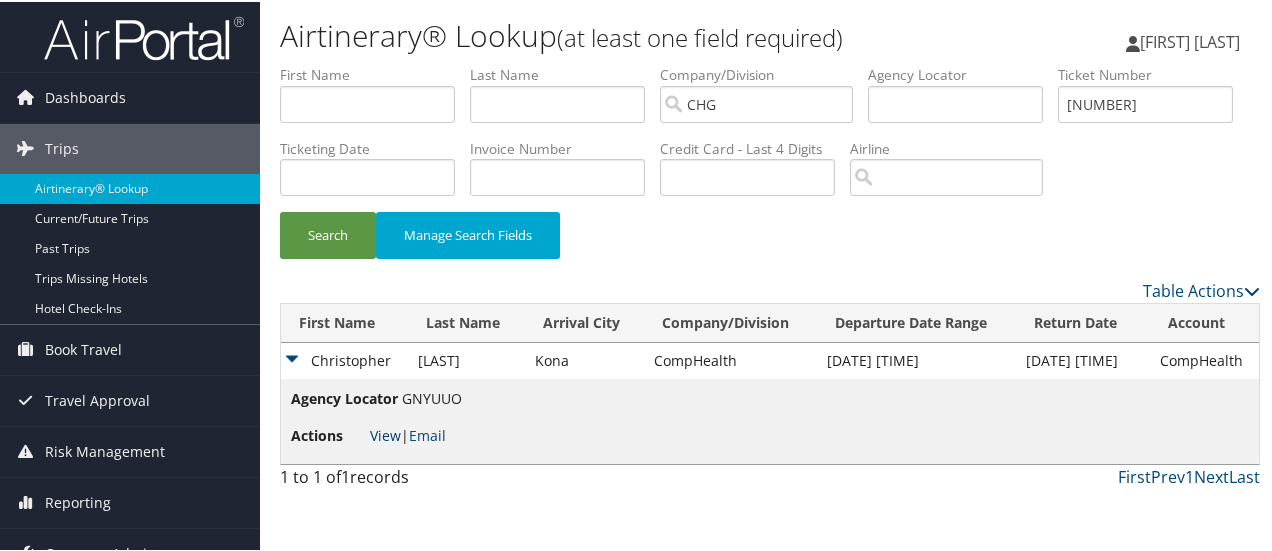 click on "View" at bounding box center [385, 433] 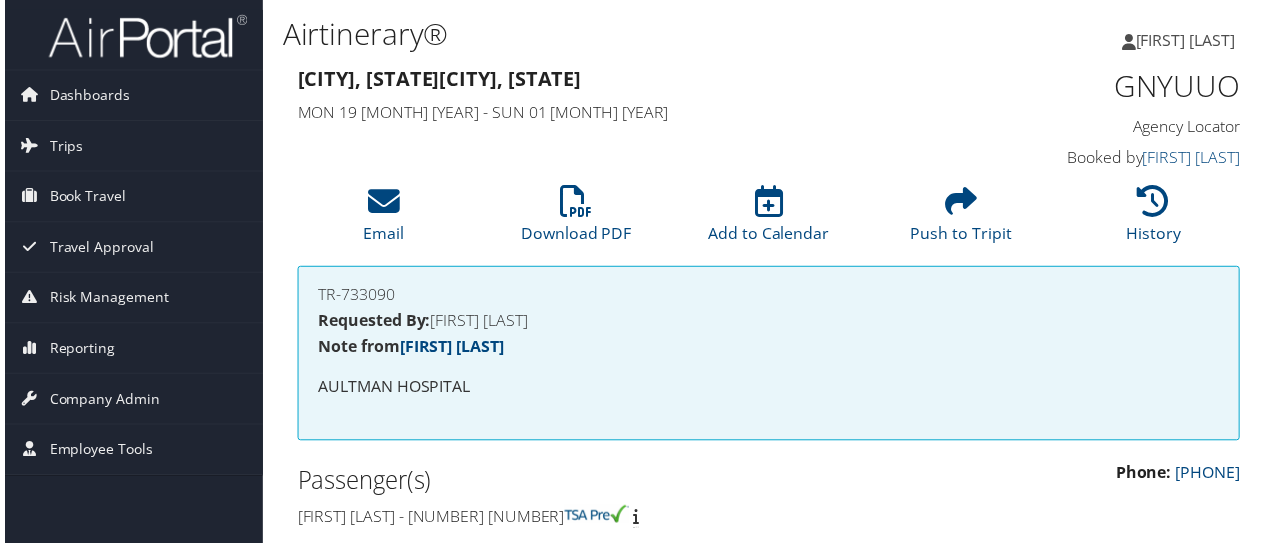 scroll, scrollTop: 4740, scrollLeft: 0, axis: vertical 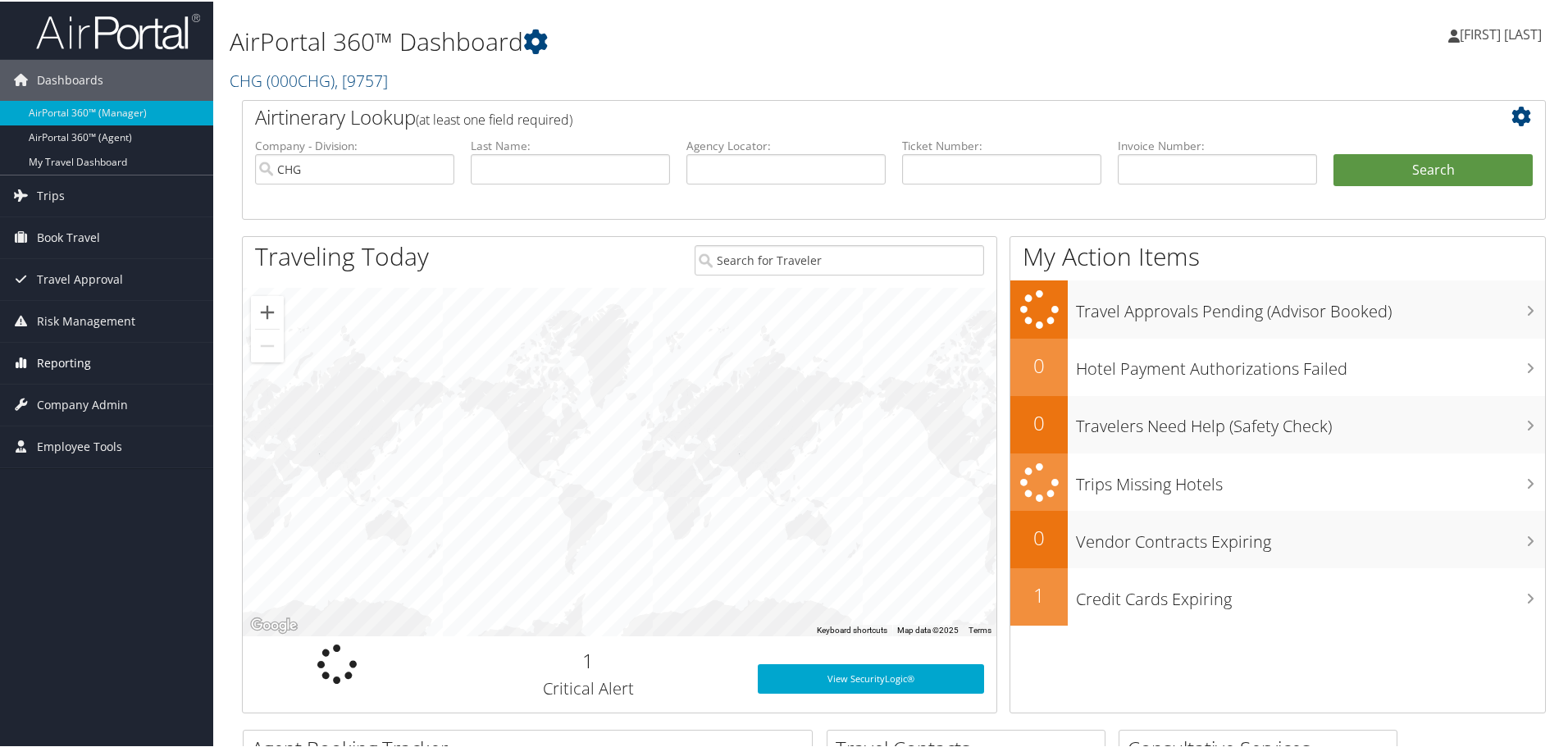 click on "Reporting" at bounding box center (64, 362) 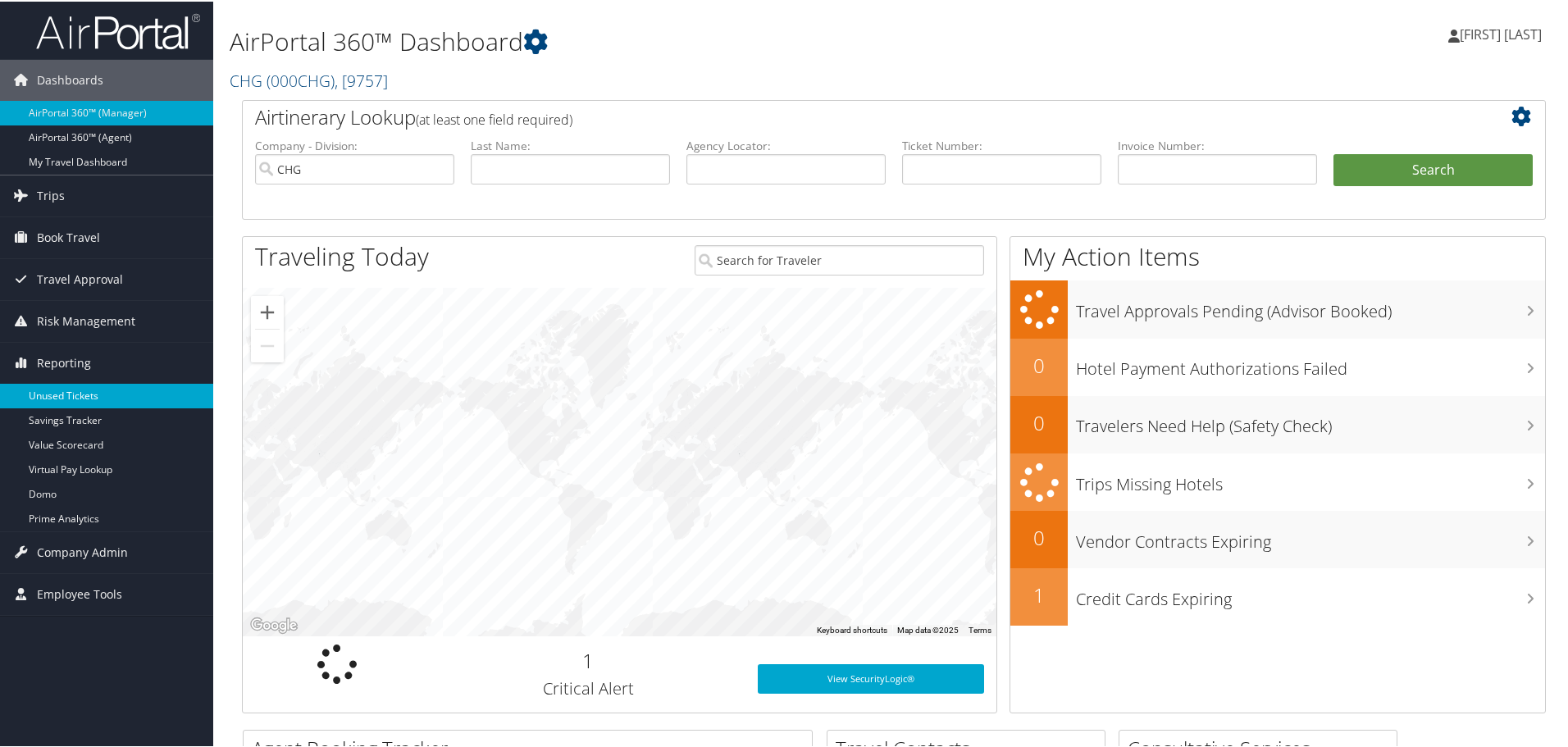 click on "Unused Tickets" at bounding box center [107, 394] 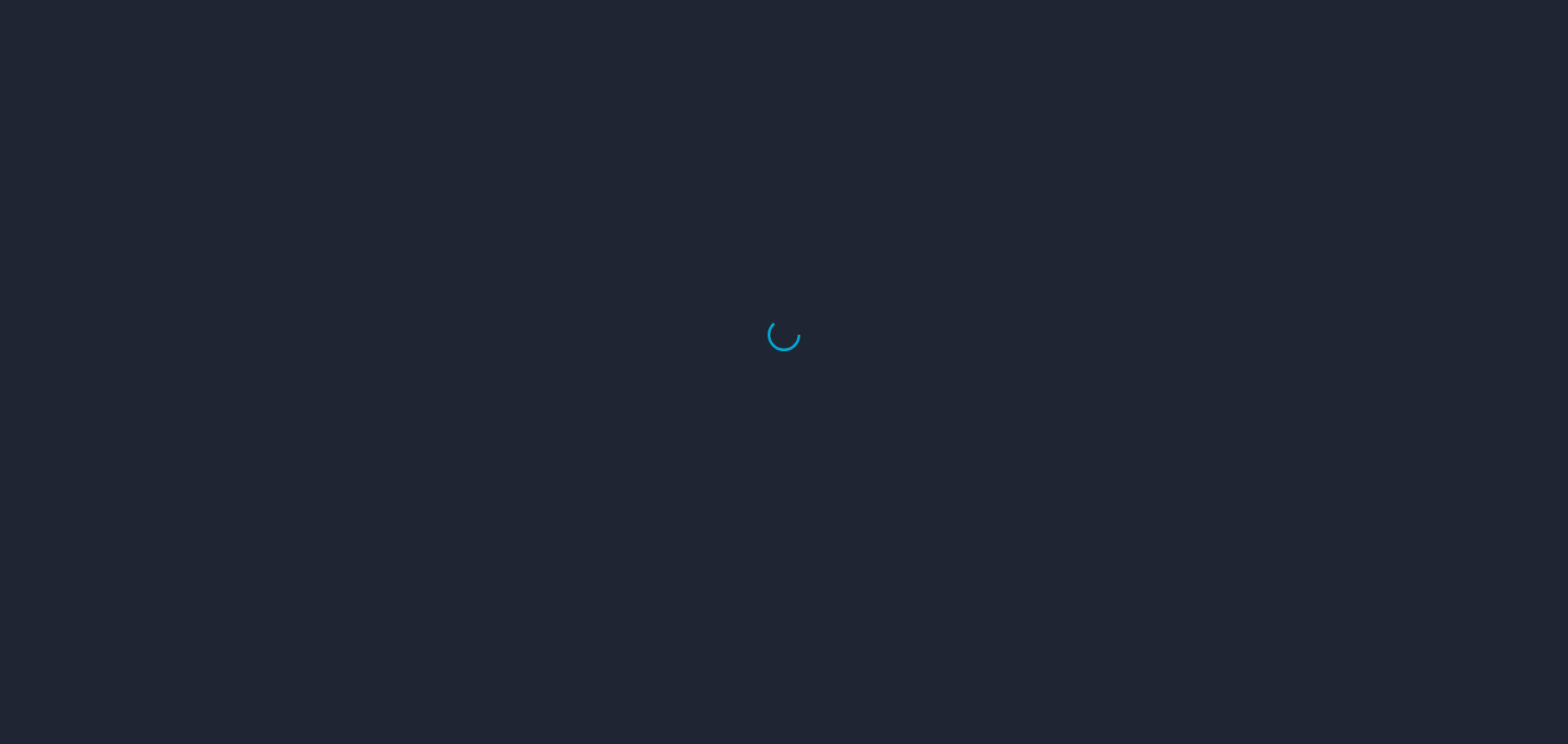 scroll, scrollTop: 0, scrollLeft: 0, axis: both 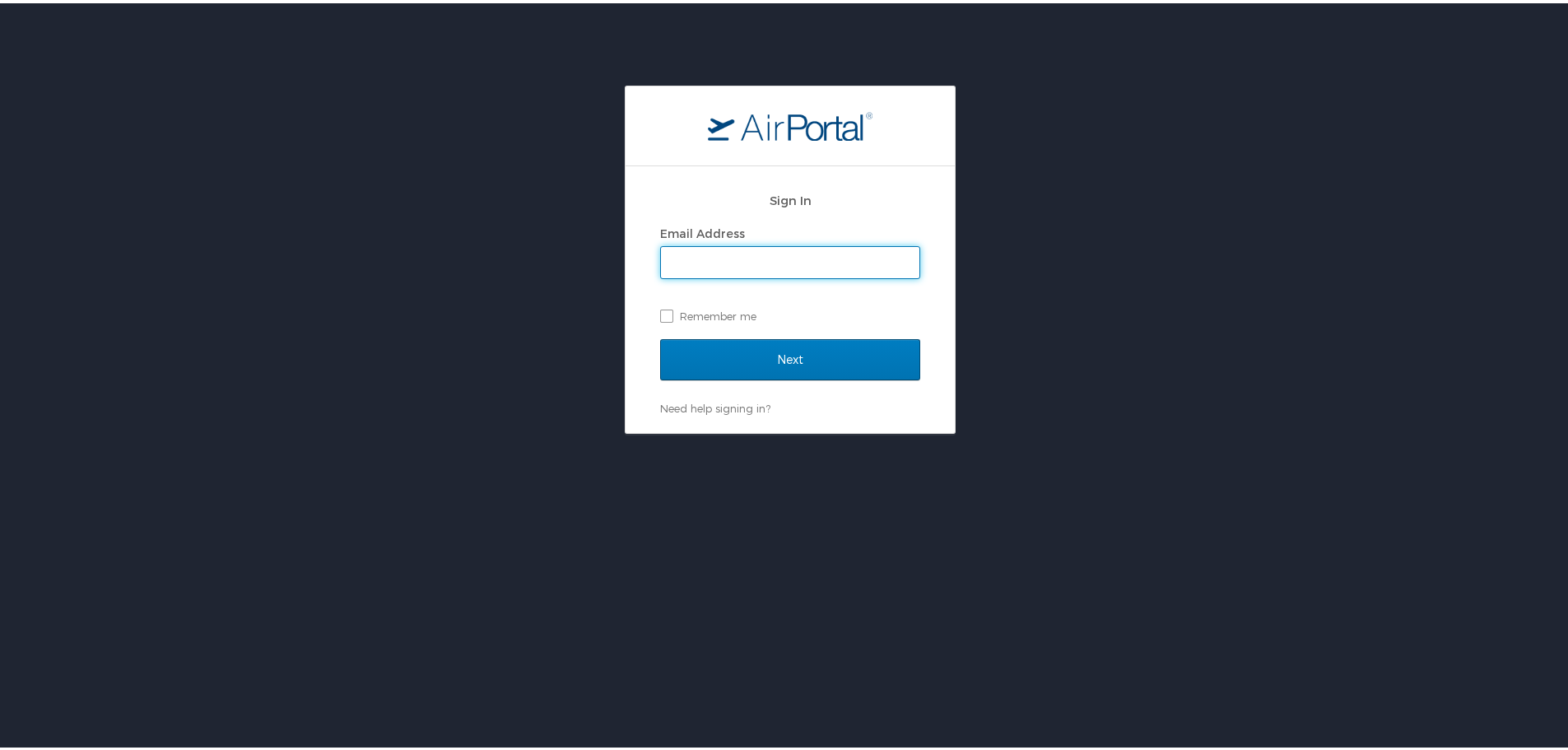type on "[EMAIL]" 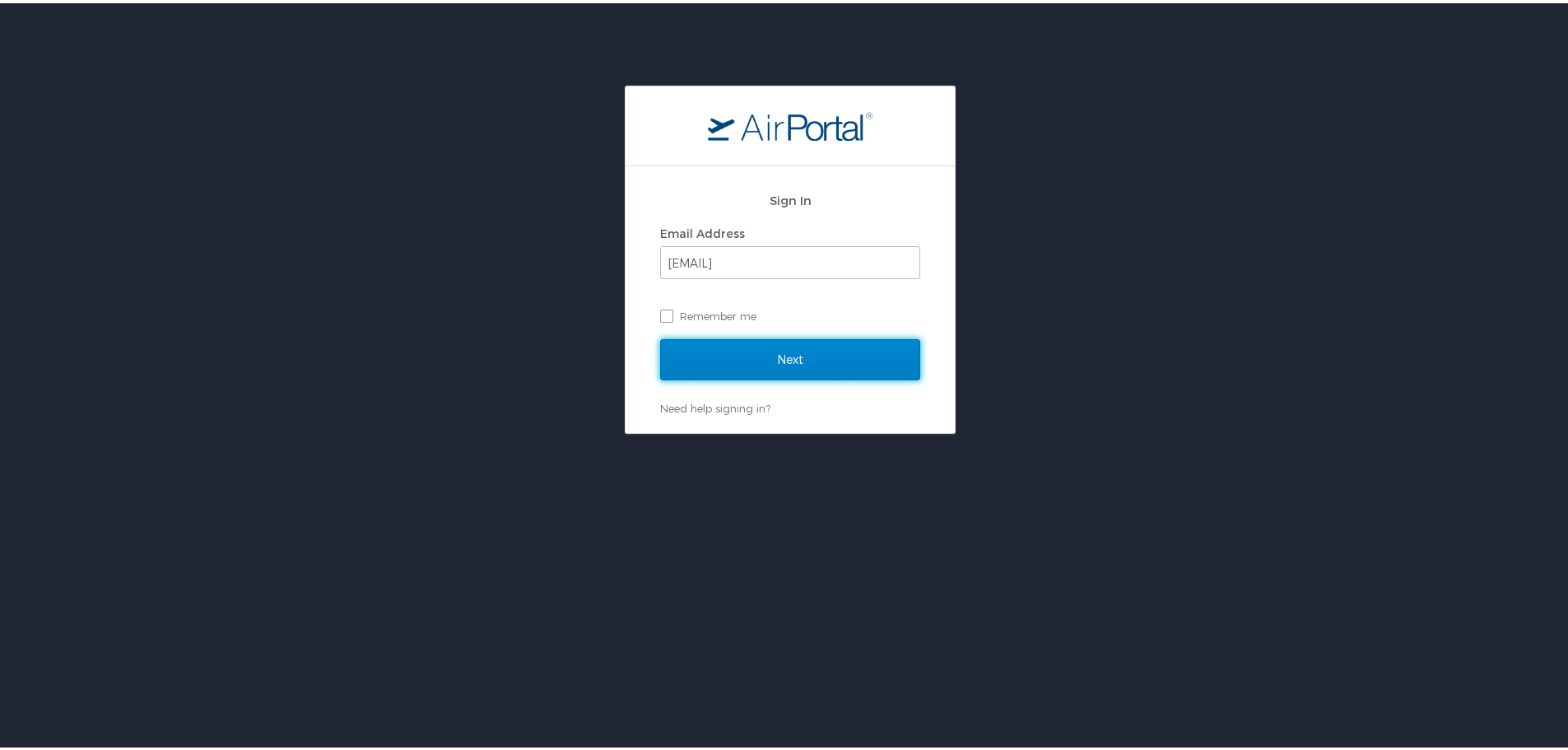 click on "Next" at bounding box center (790, 356) 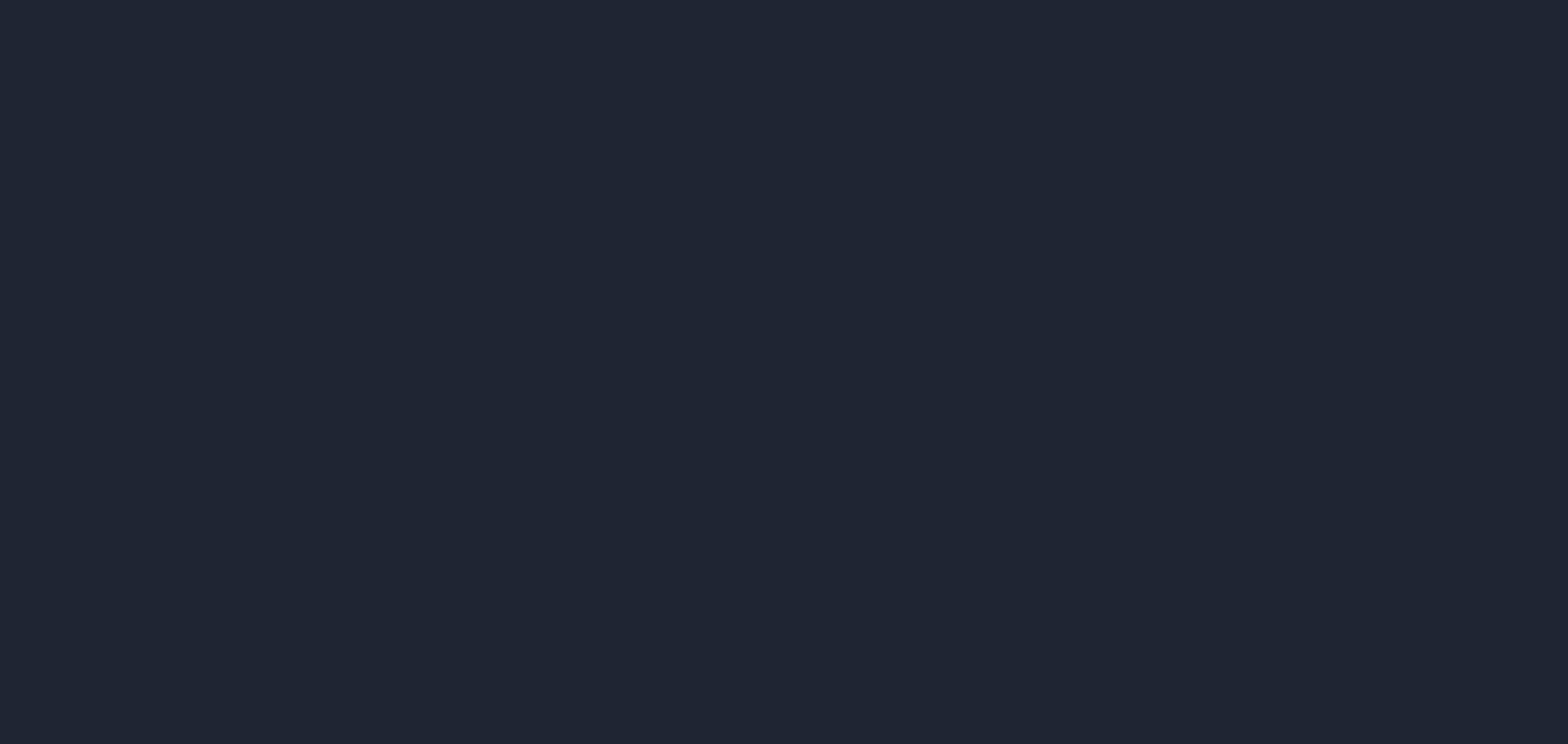 scroll, scrollTop: 0, scrollLeft: 0, axis: both 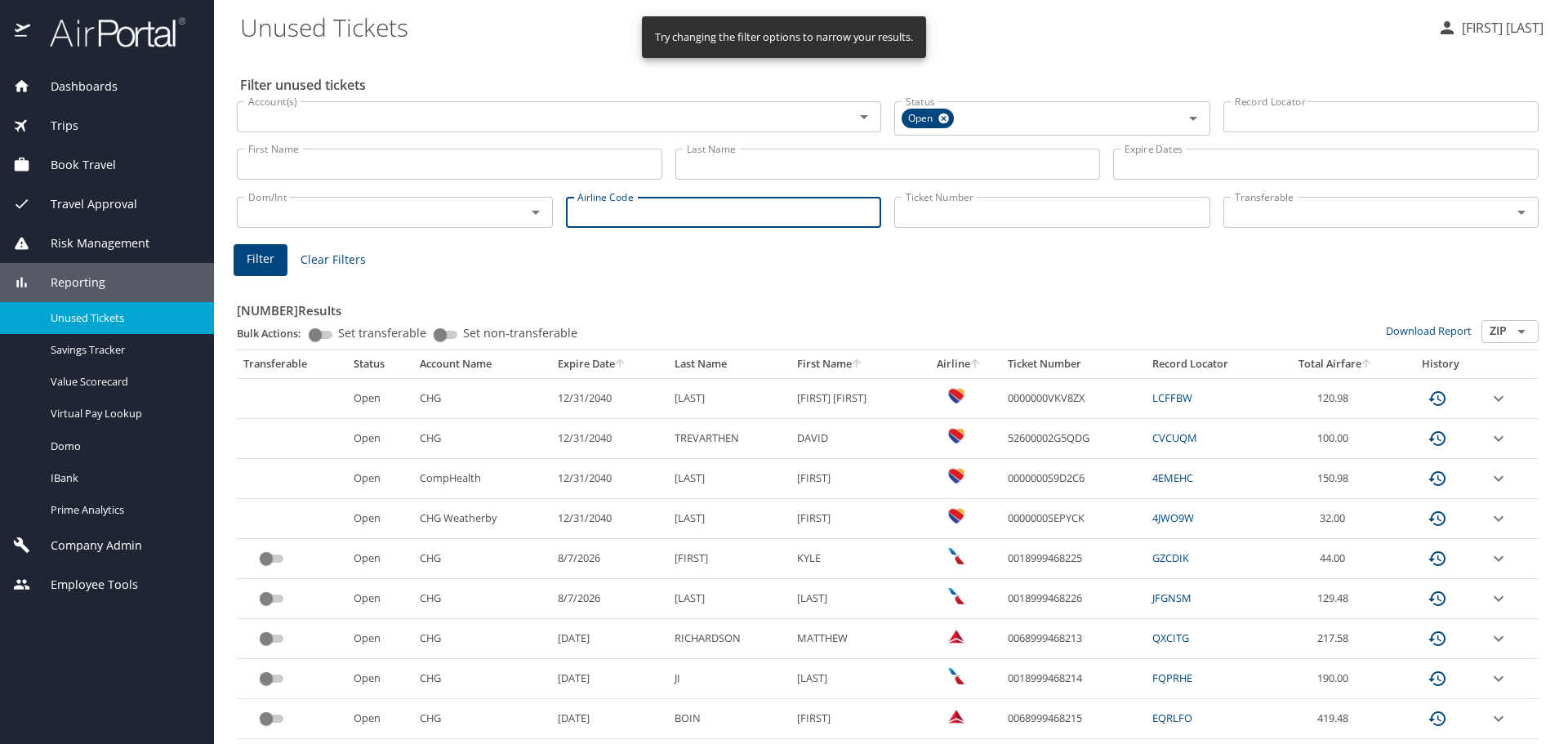 click on "Airline Code" at bounding box center (724, 212) 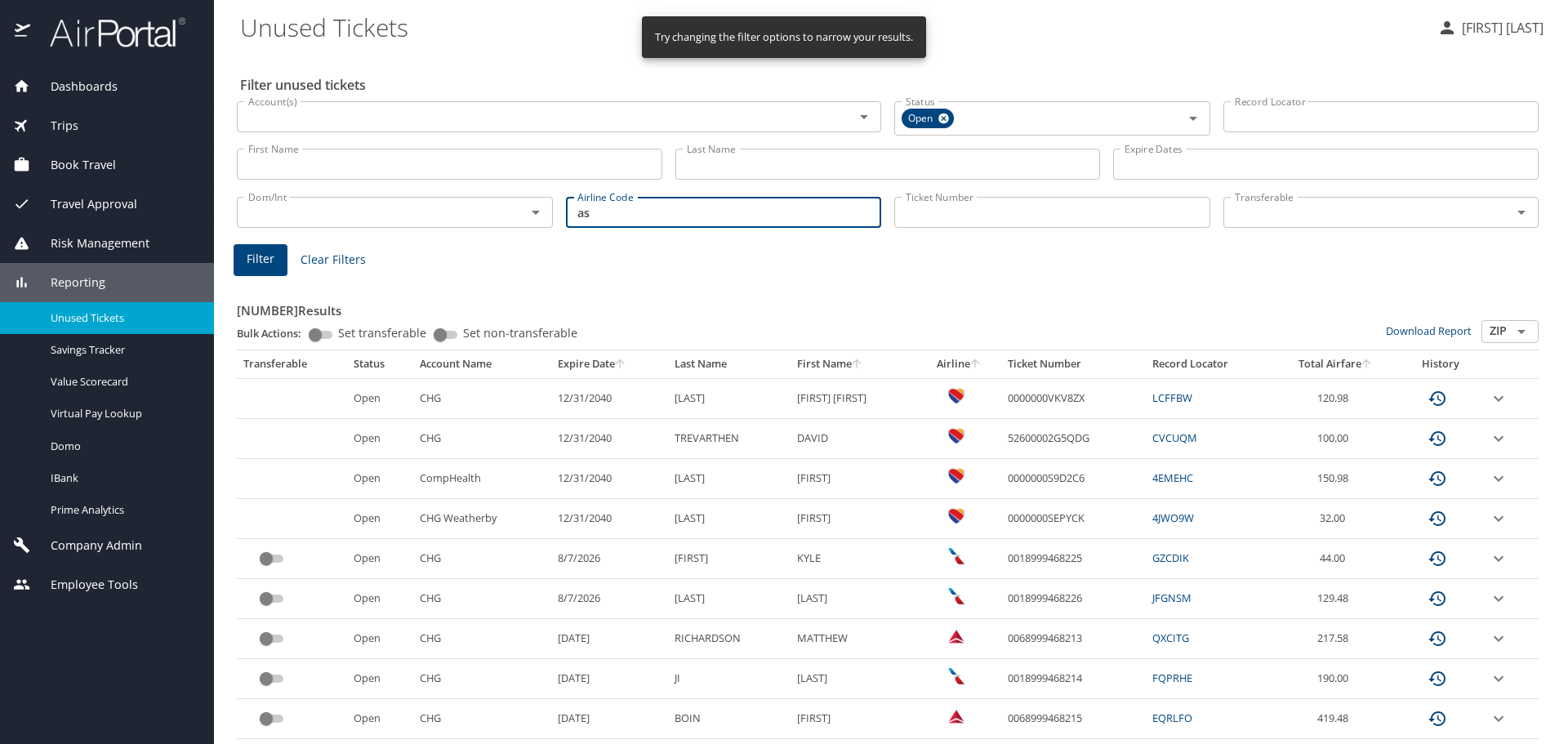 type on "as" 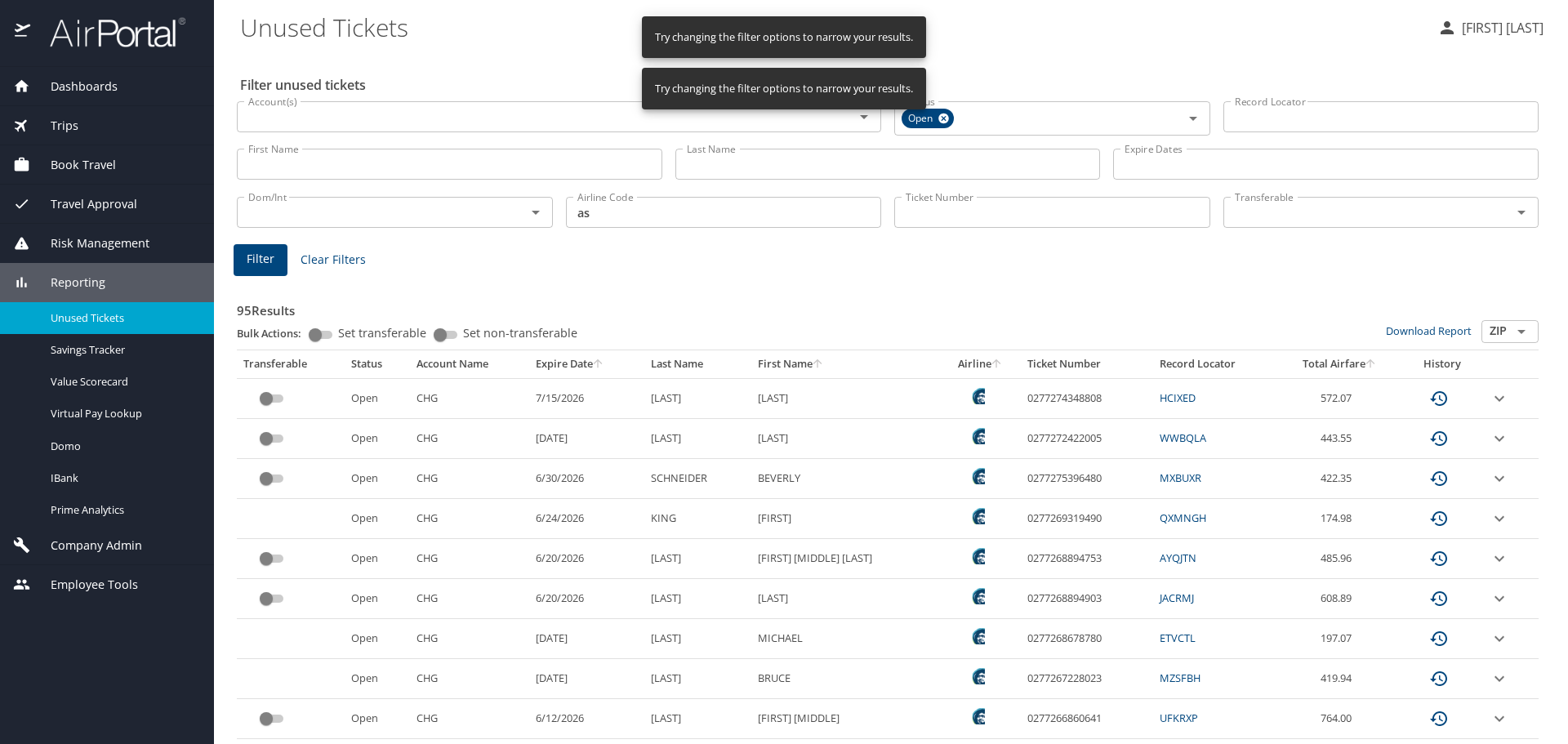 click on "Expire Date" at bounding box center [586, 364] 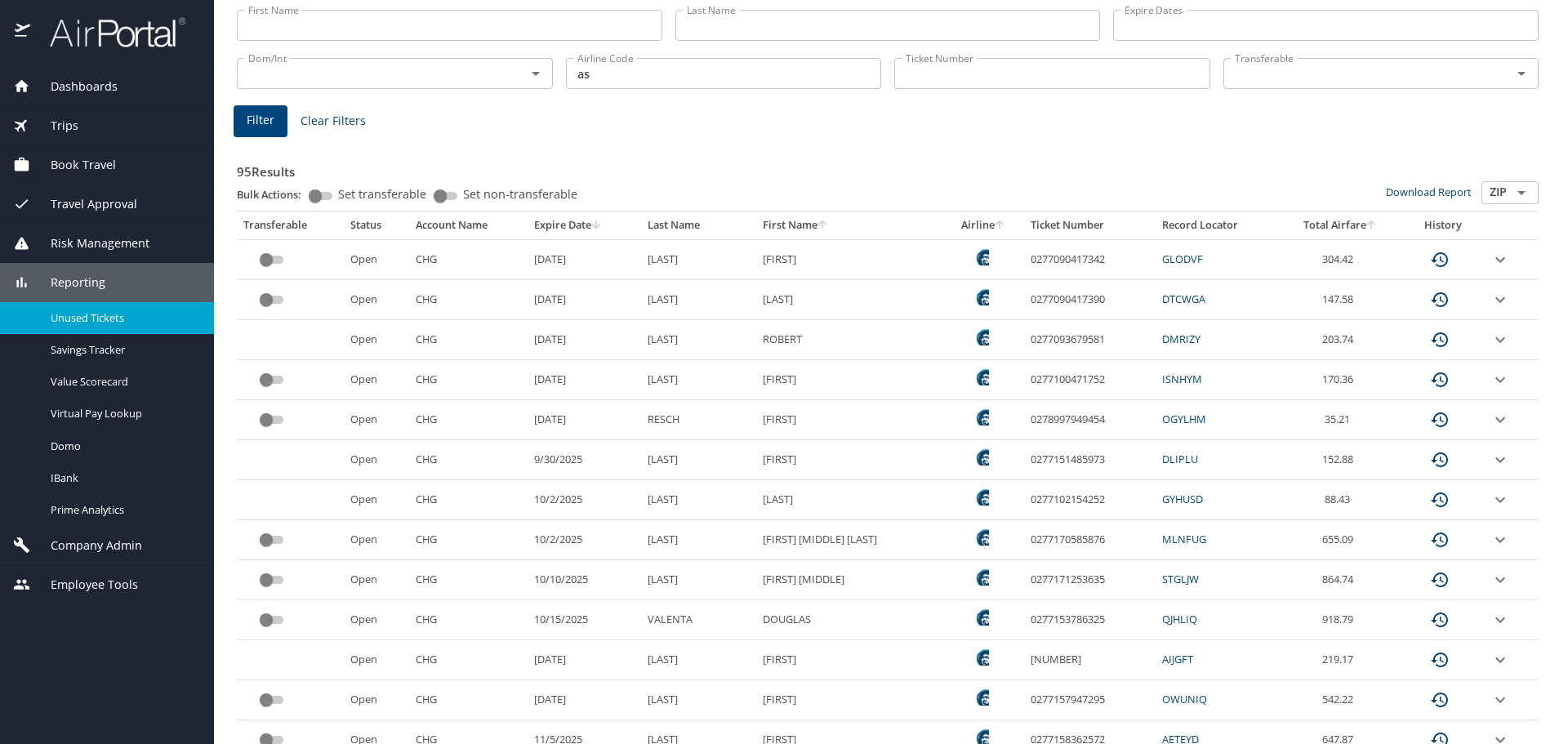 scroll, scrollTop: 163, scrollLeft: 0, axis: vertical 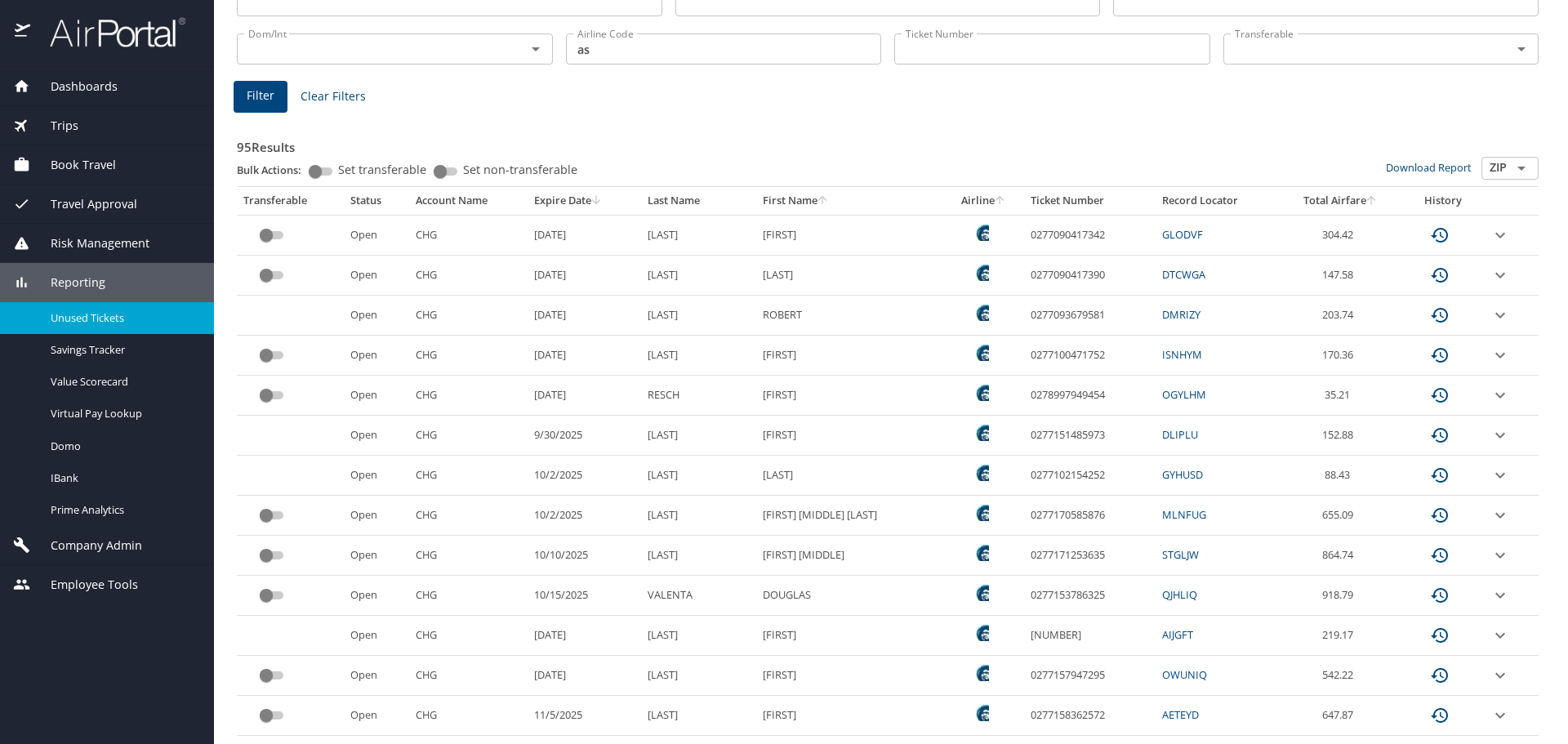 click on "0277157947295" at bounding box center [1089, 675] 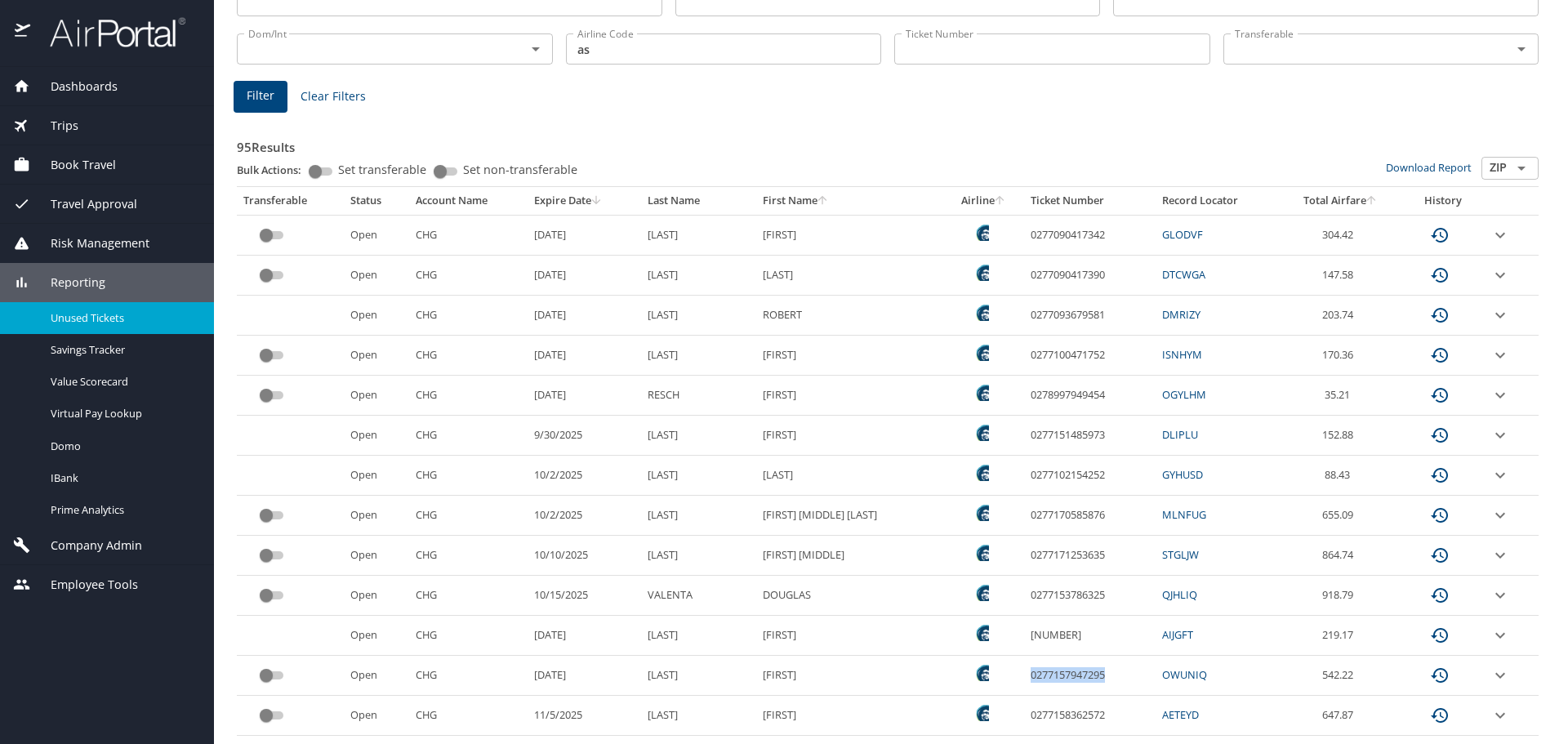 click on "0277157947295" at bounding box center (1089, 675) 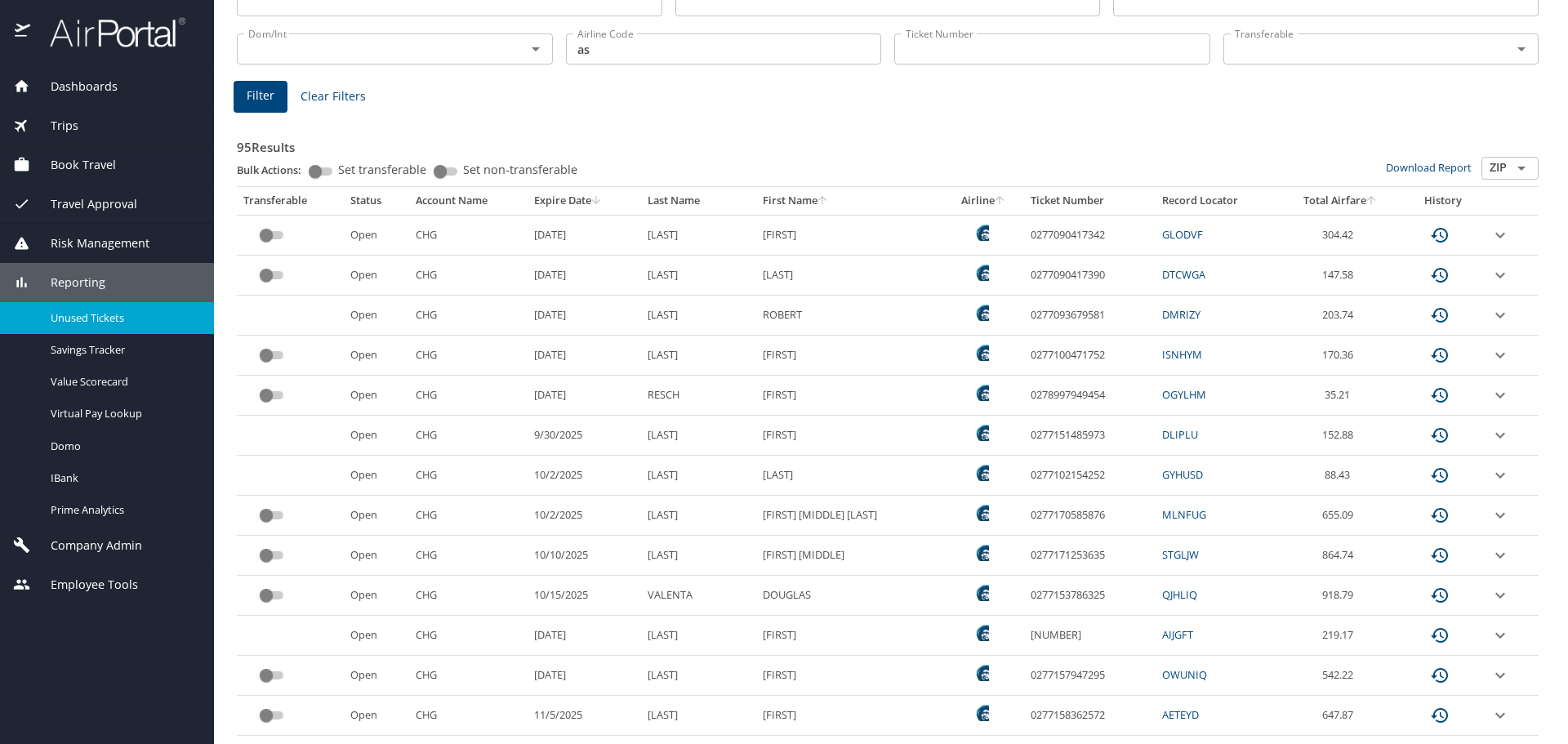 click on "[NUMBER]" at bounding box center (1089, 635) 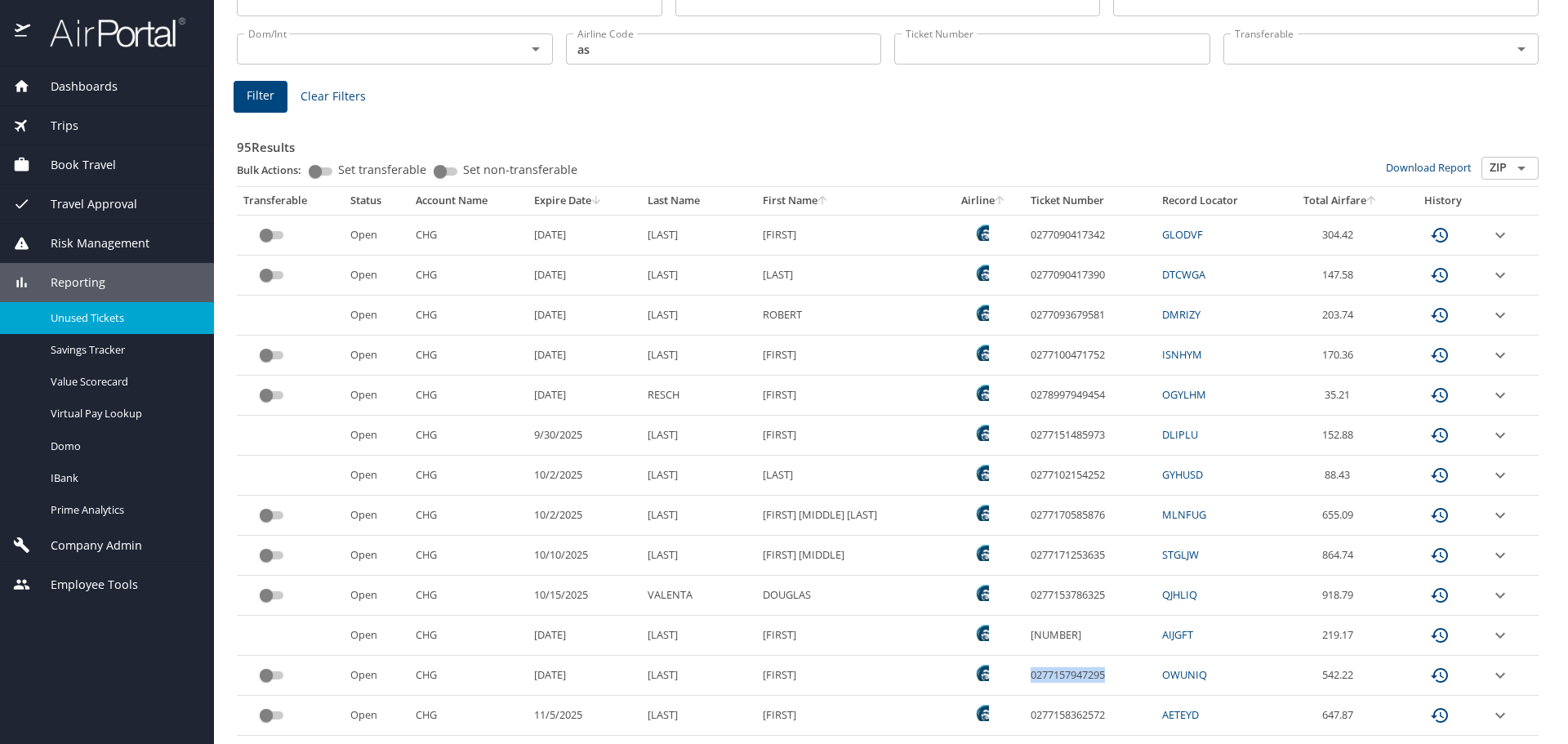 click on "0277157947295" at bounding box center [1089, 675] 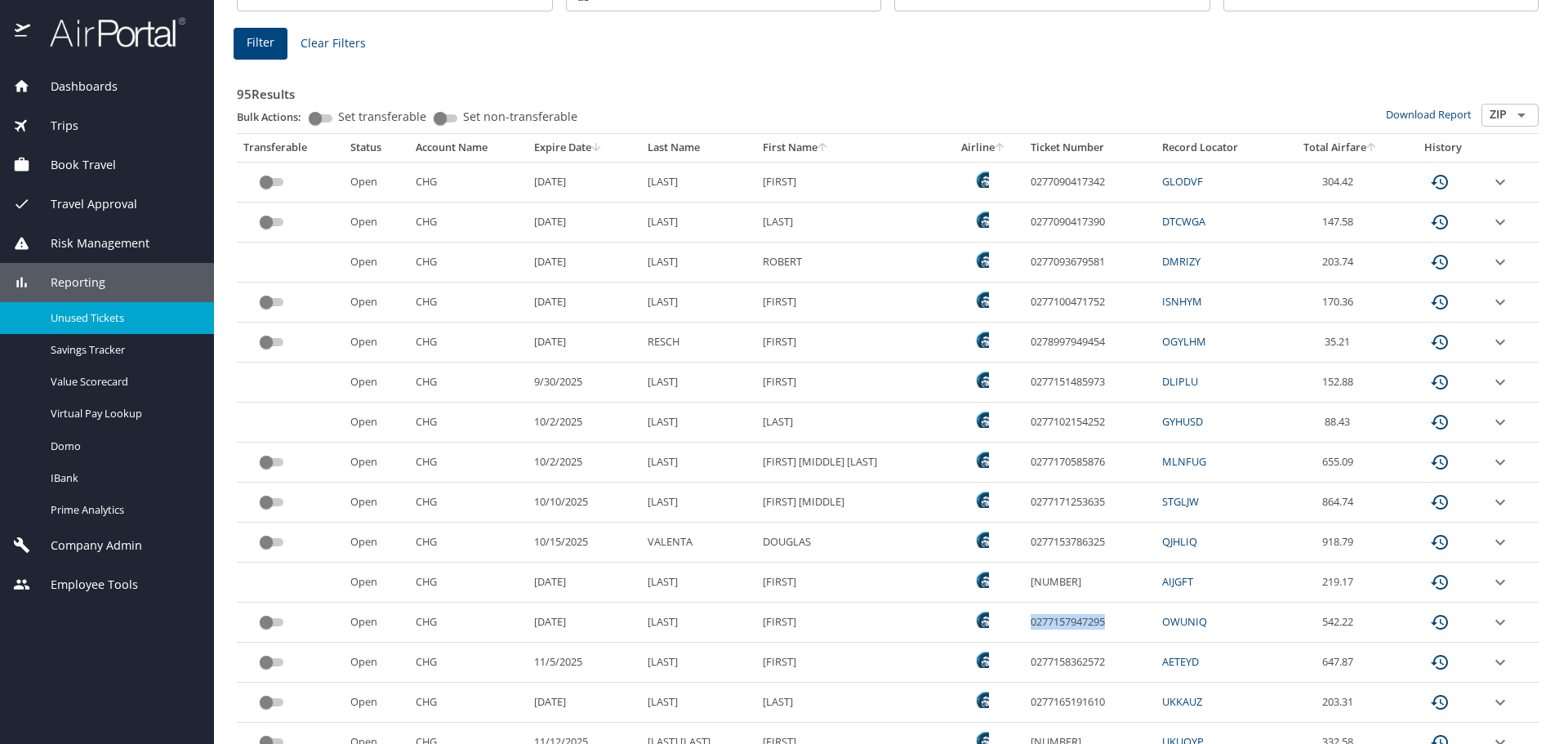 scroll, scrollTop: 245, scrollLeft: 0, axis: vertical 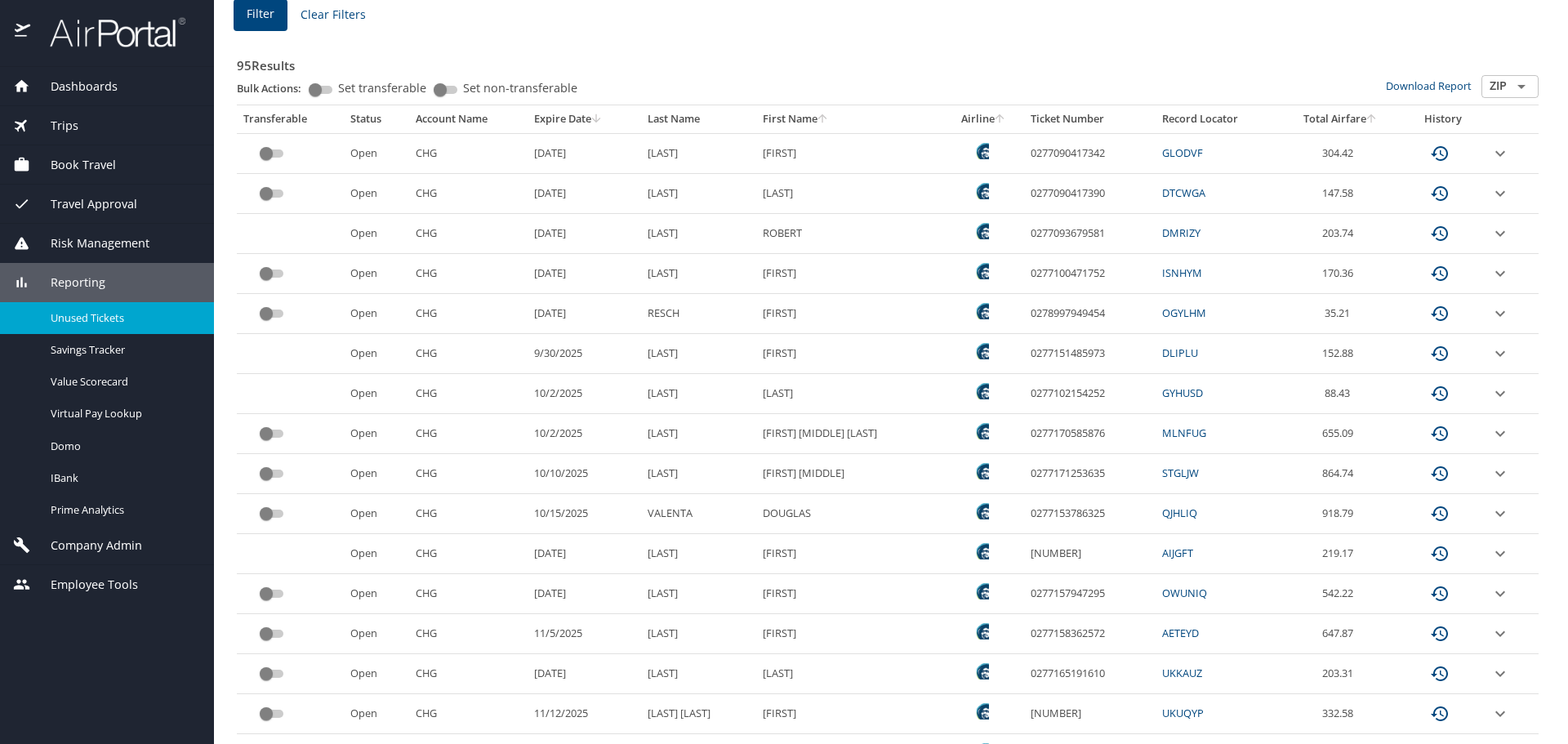 click on "[NUMBER]" at bounding box center [1089, 714] 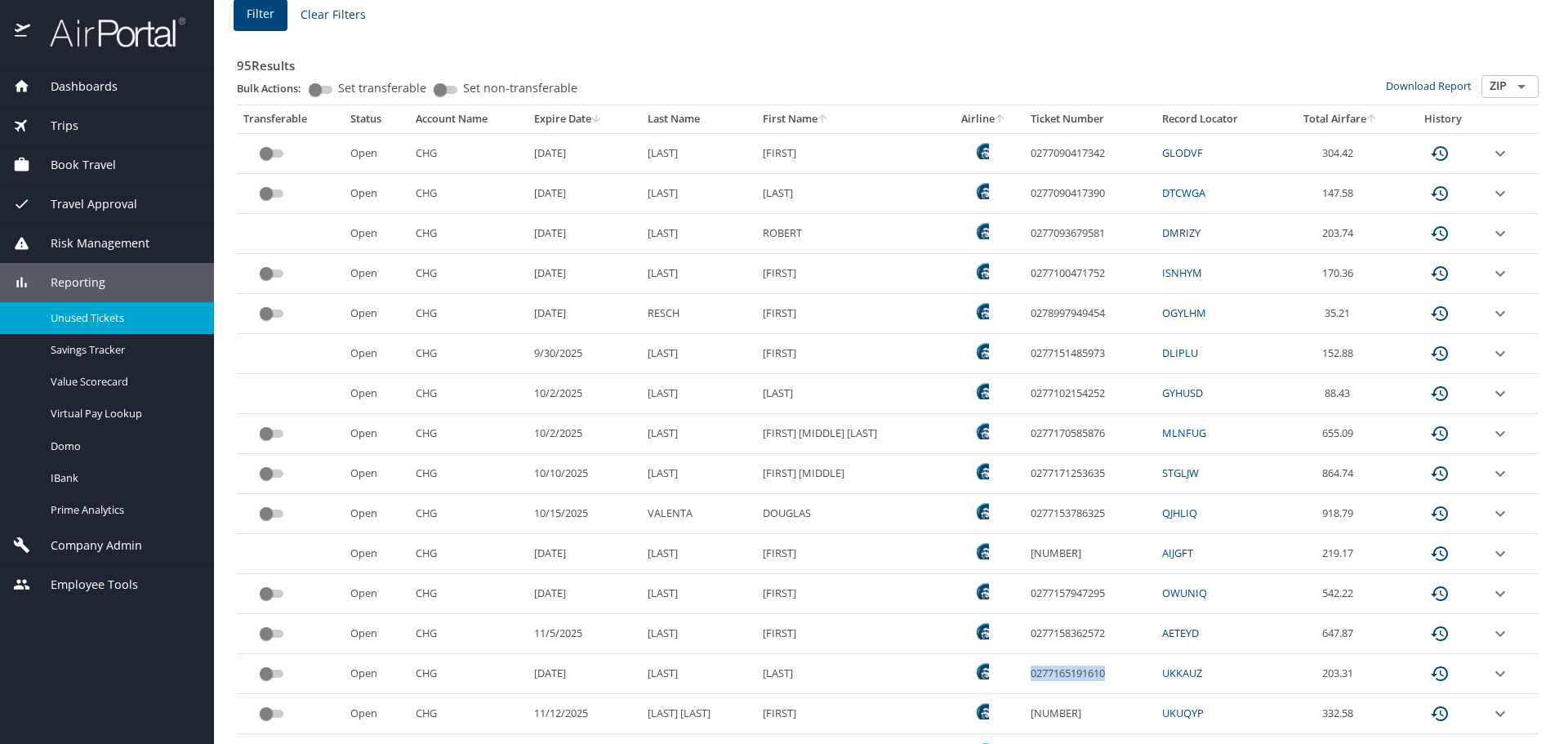 click on "0277165191610" at bounding box center [1089, 674] 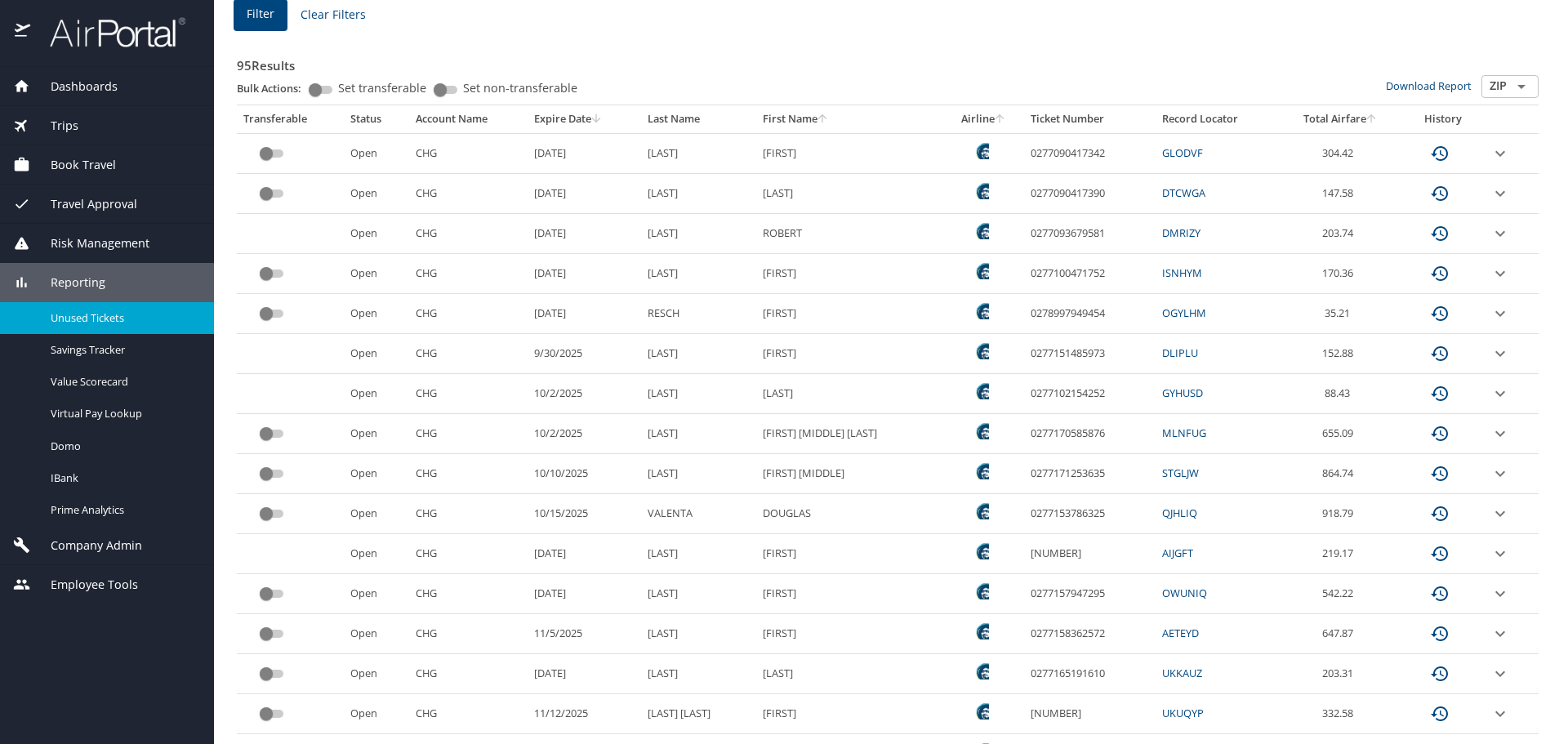 click on "[NUMBER]" at bounding box center (1089, 714) 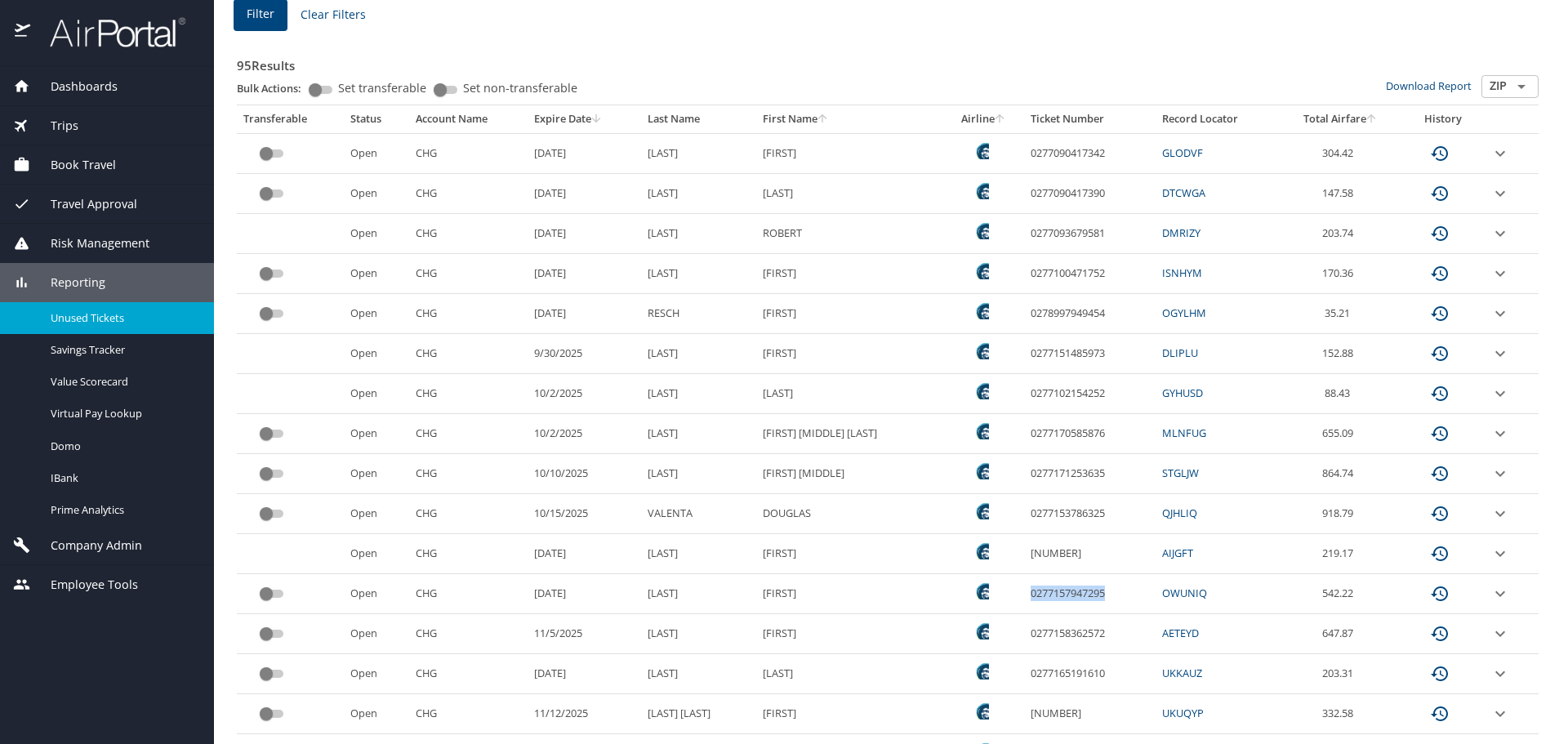 click on "0277157947295" at bounding box center (1089, 594) 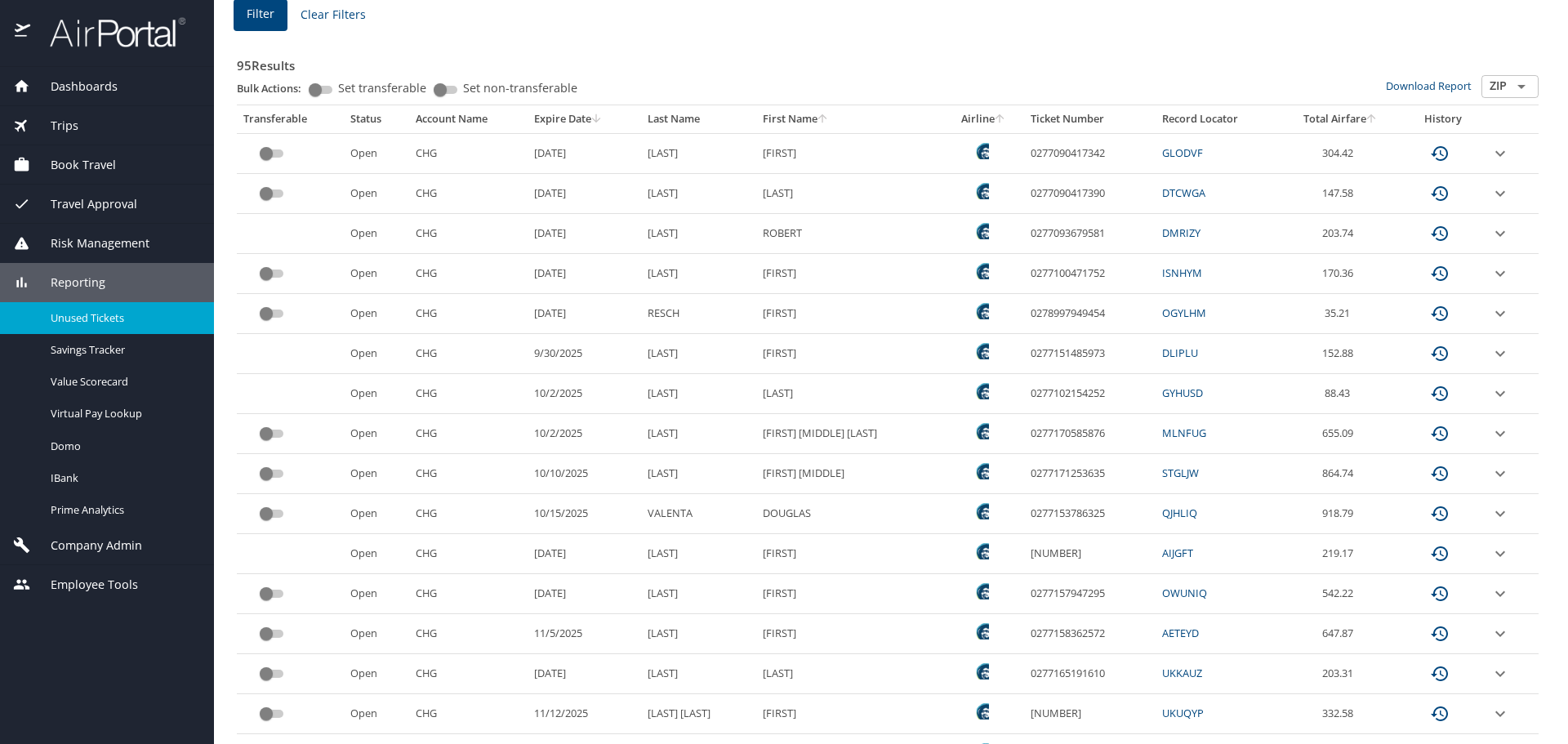 click on "[NUMBER]" at bounding box center [1089, 554] 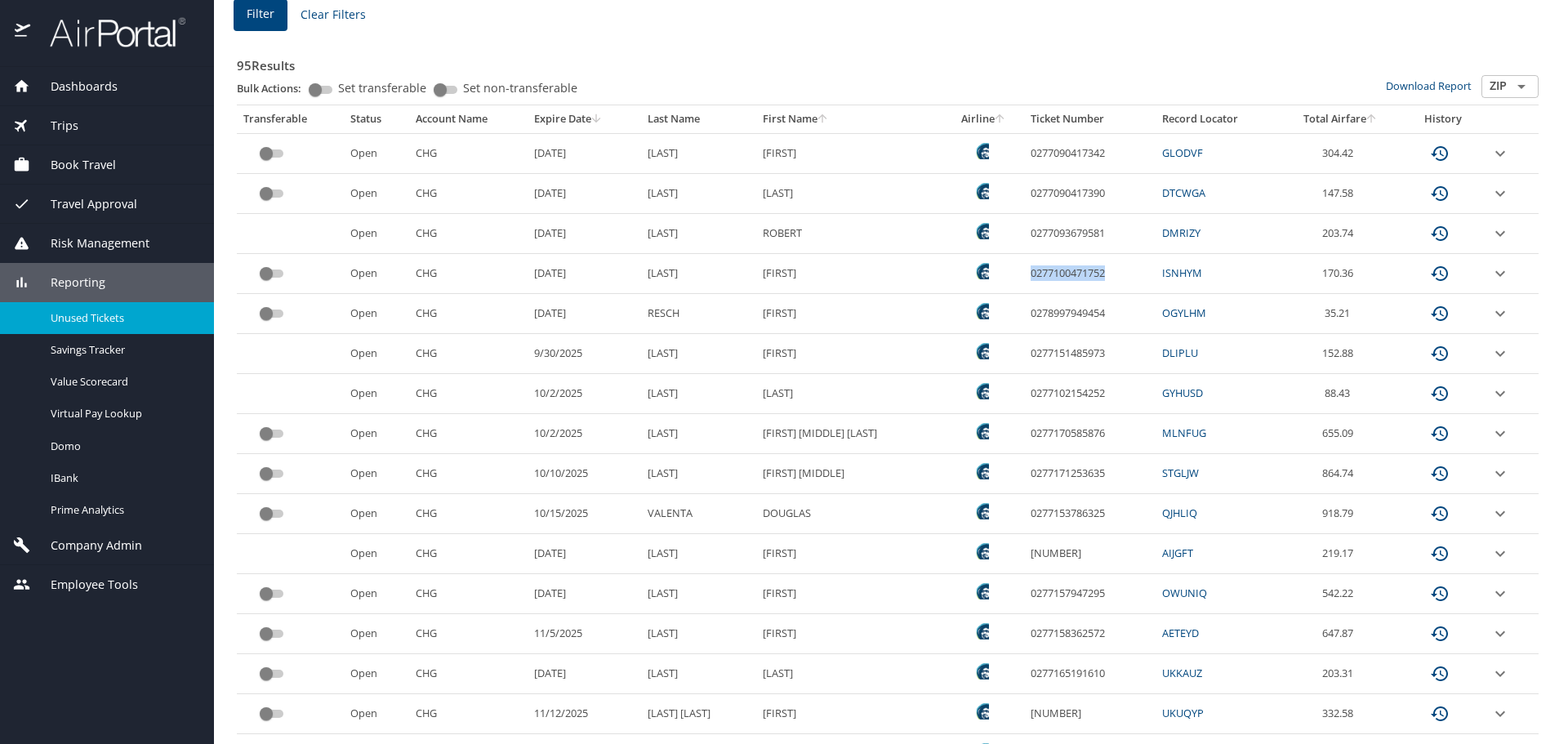 click on "0277100471752" at bounding box center (1089, 274) 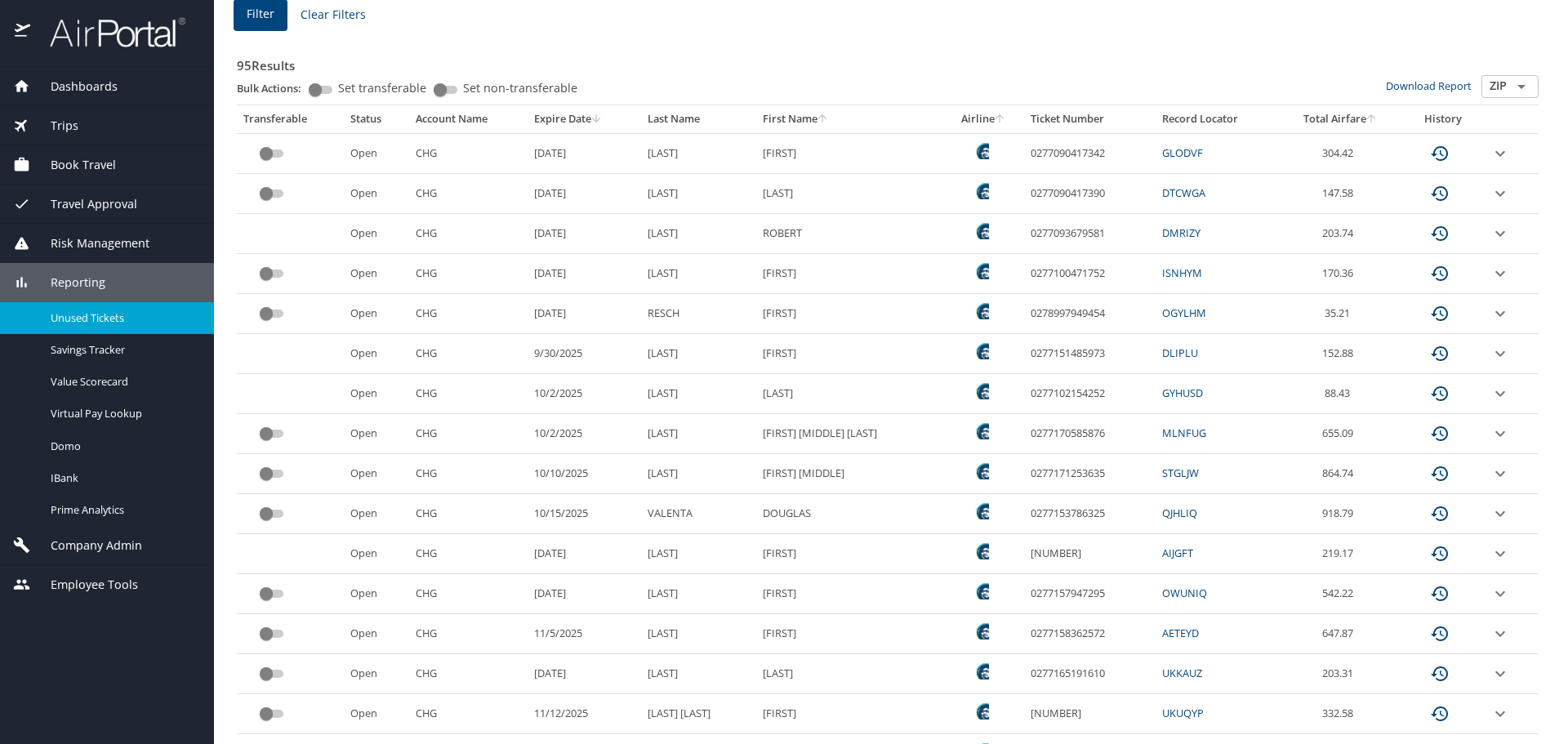 click on "0277165191610" at bounding box center [1089, 674] 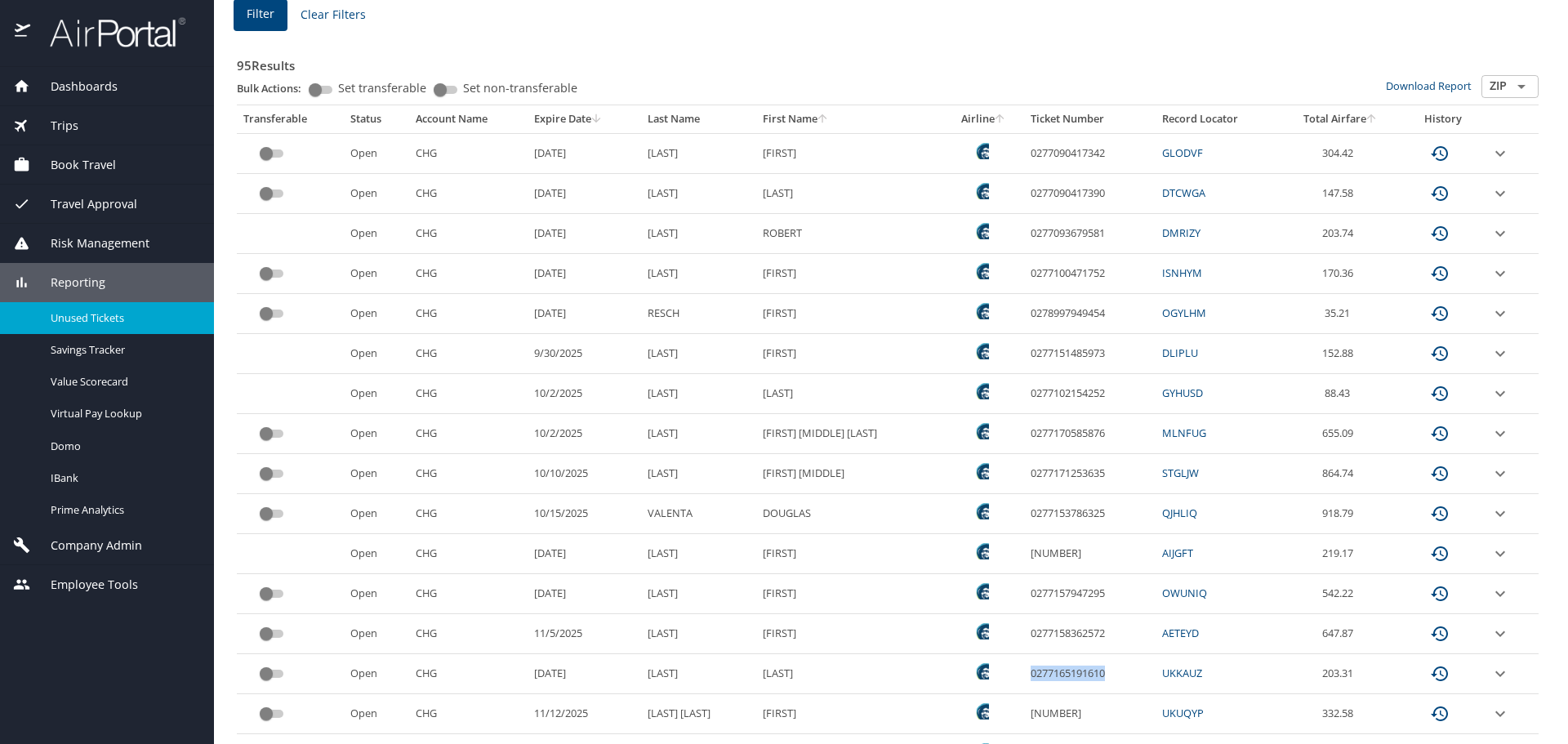 click on "0277165191610" at bounding box center [1089, 674] 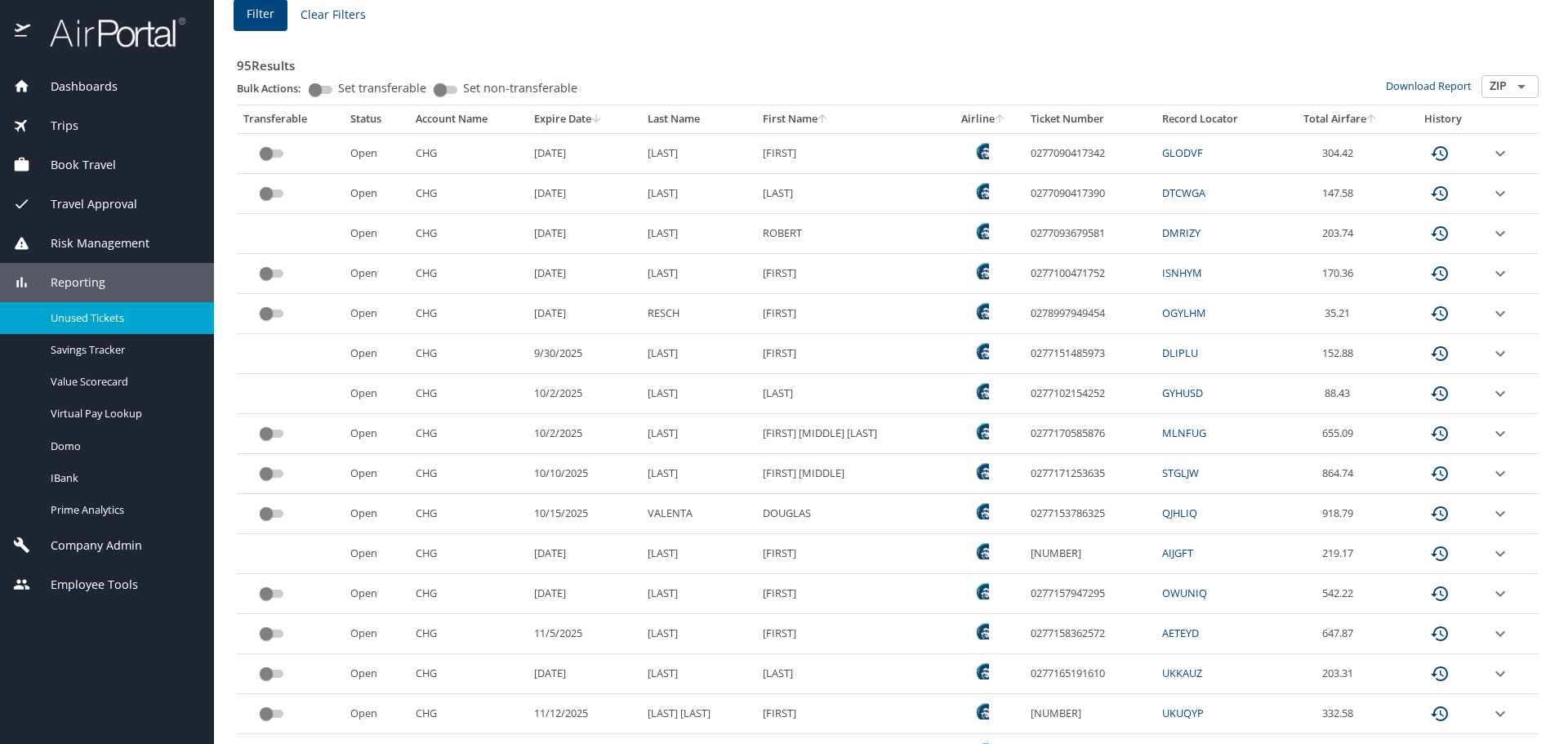 click on "[NUMBER]" at bounding box center (1089, 714) 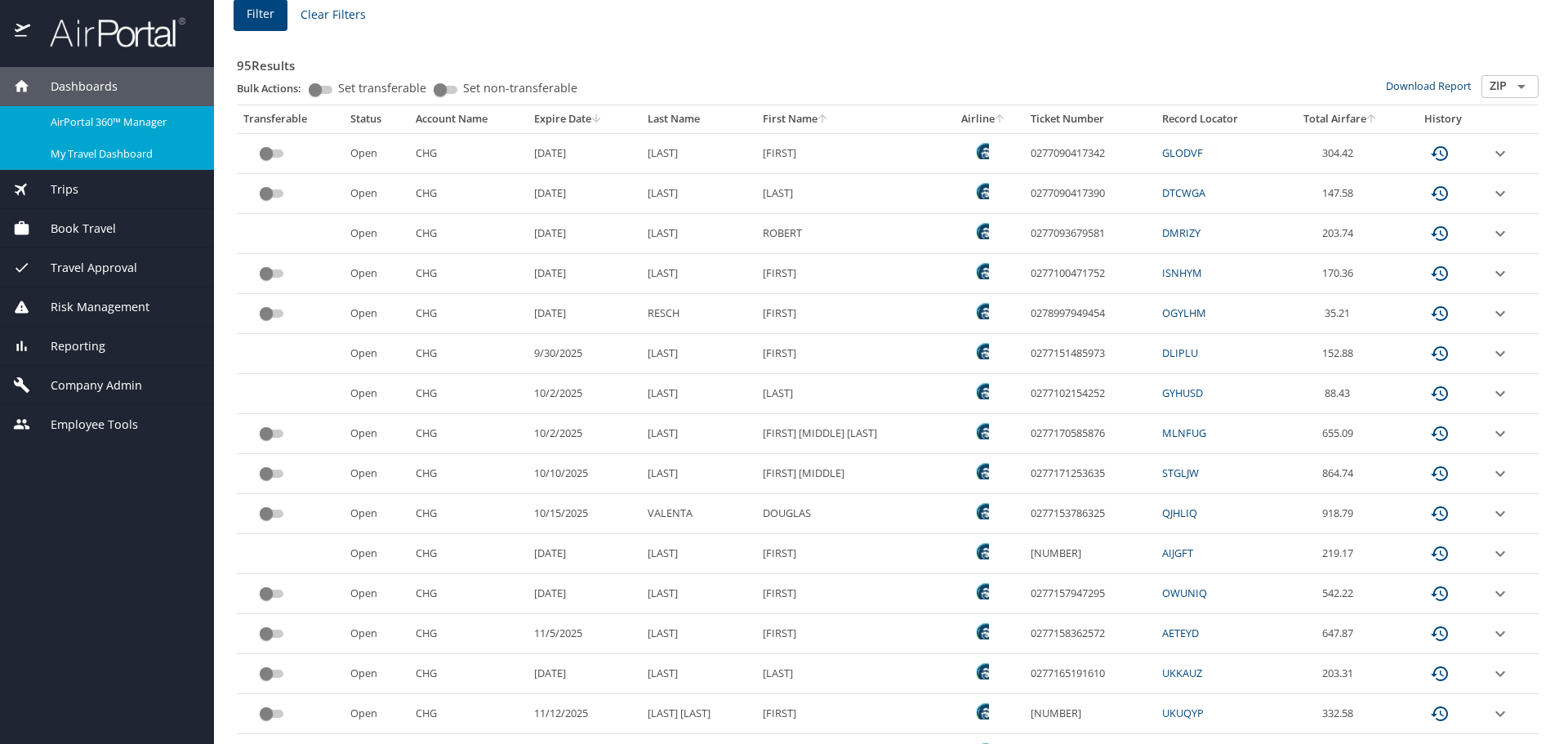 click on "My Travel Dashboard" at bounding box center [122, 154] 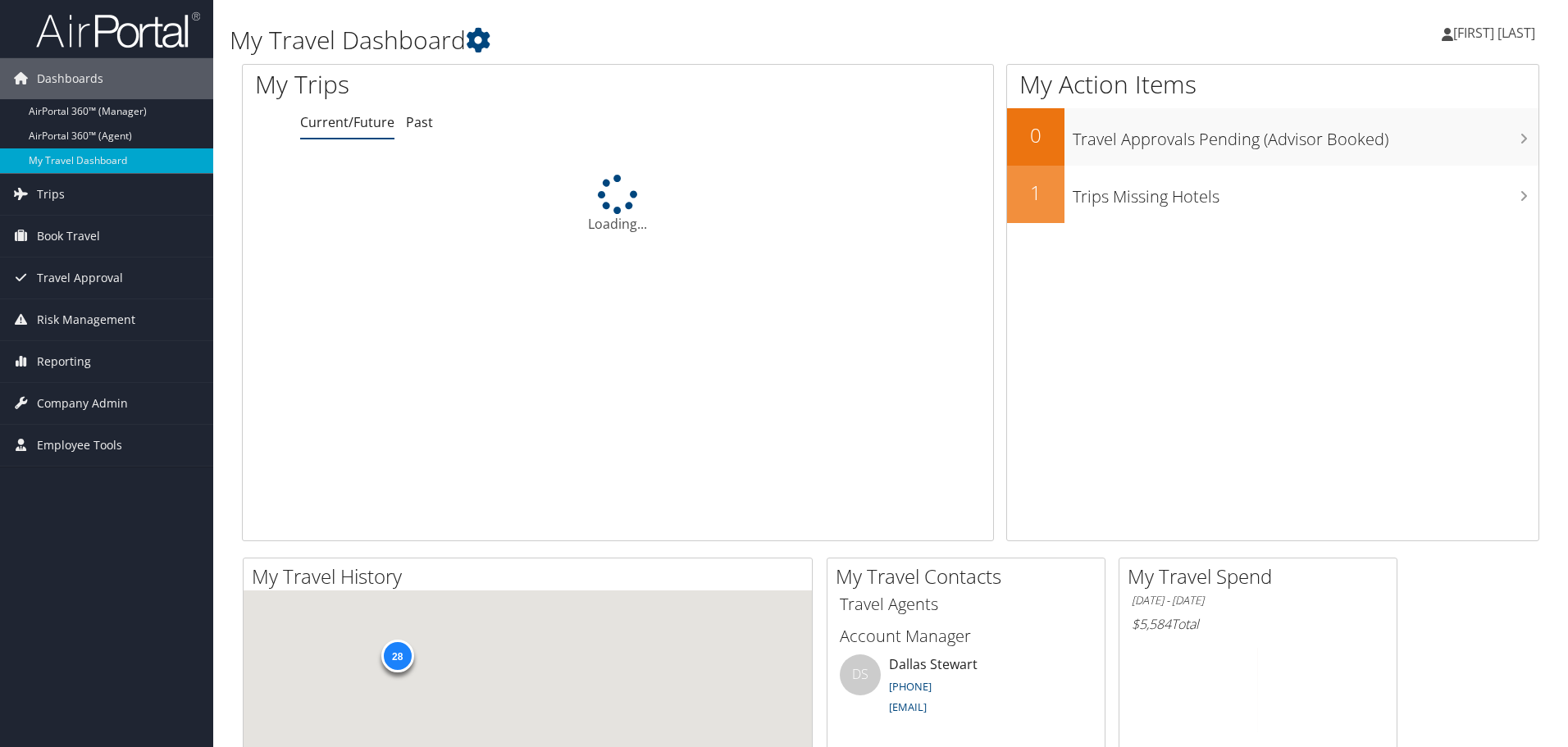 scroll, scrollTop: 0, scrollLeft: 0, axis: both 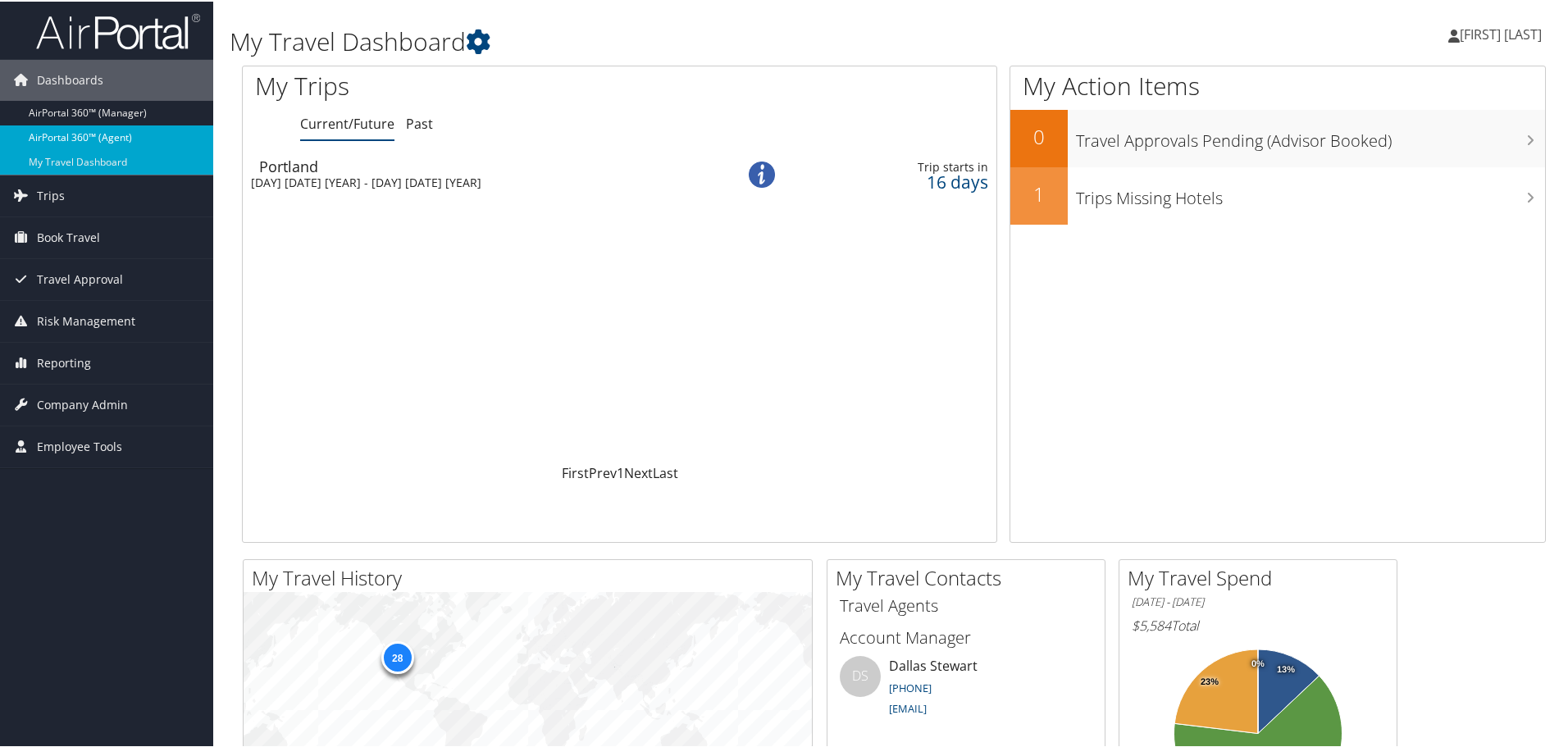 click on "AirPortal 360™ (Agent)" at bounding box center [107, 136] 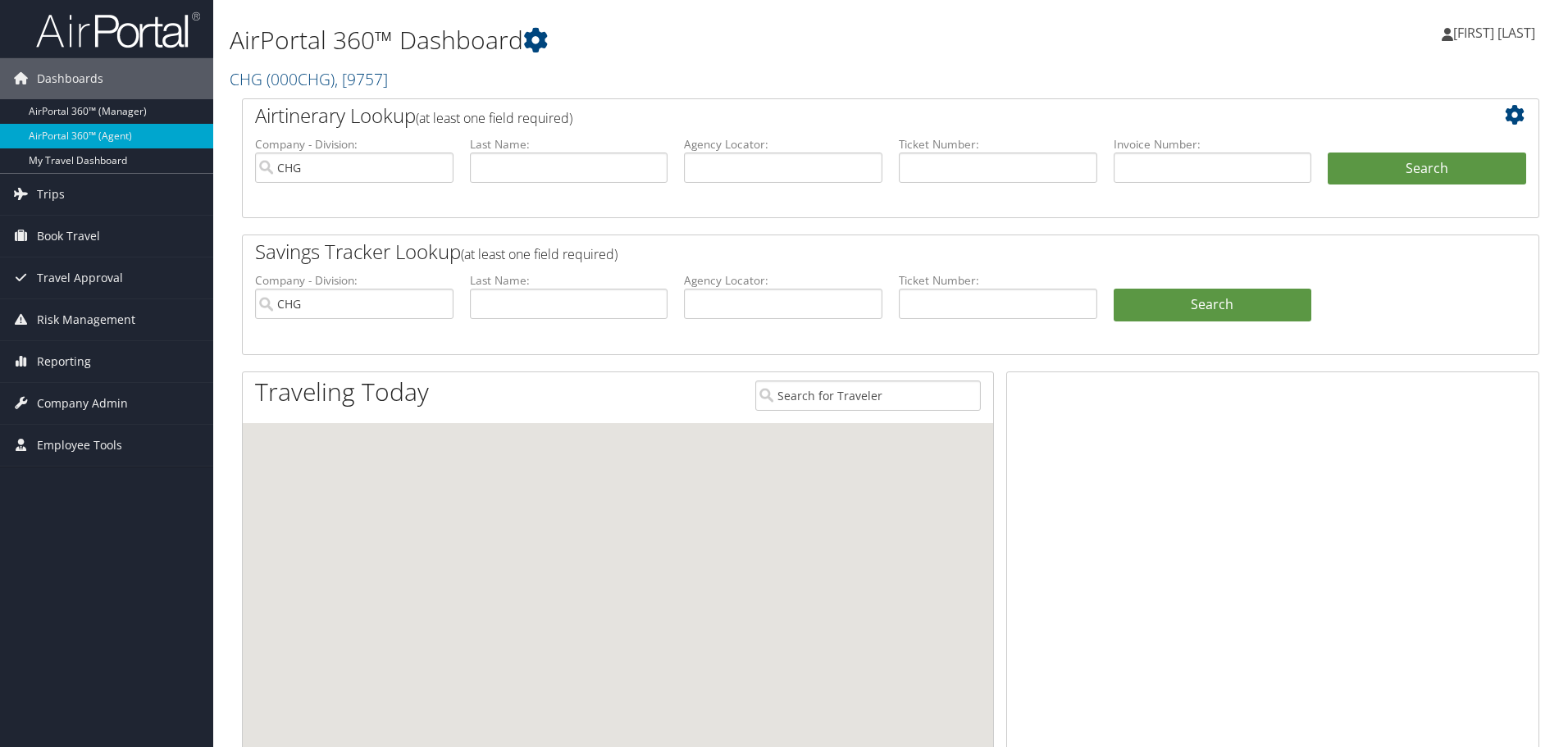 scroll, scrollTop: 0, scrollLeft: 0, axis: both 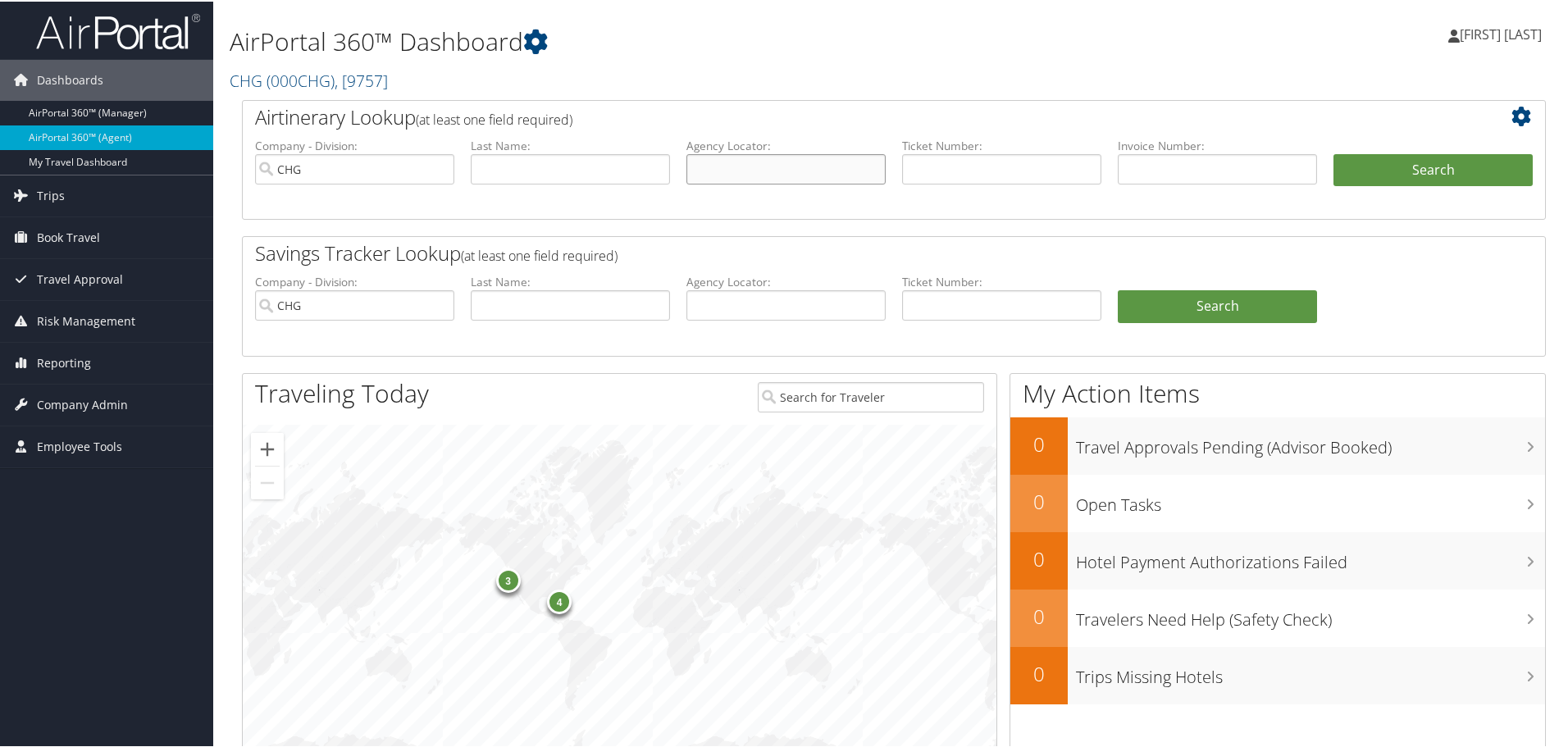 click at bounding box center (786, 167) 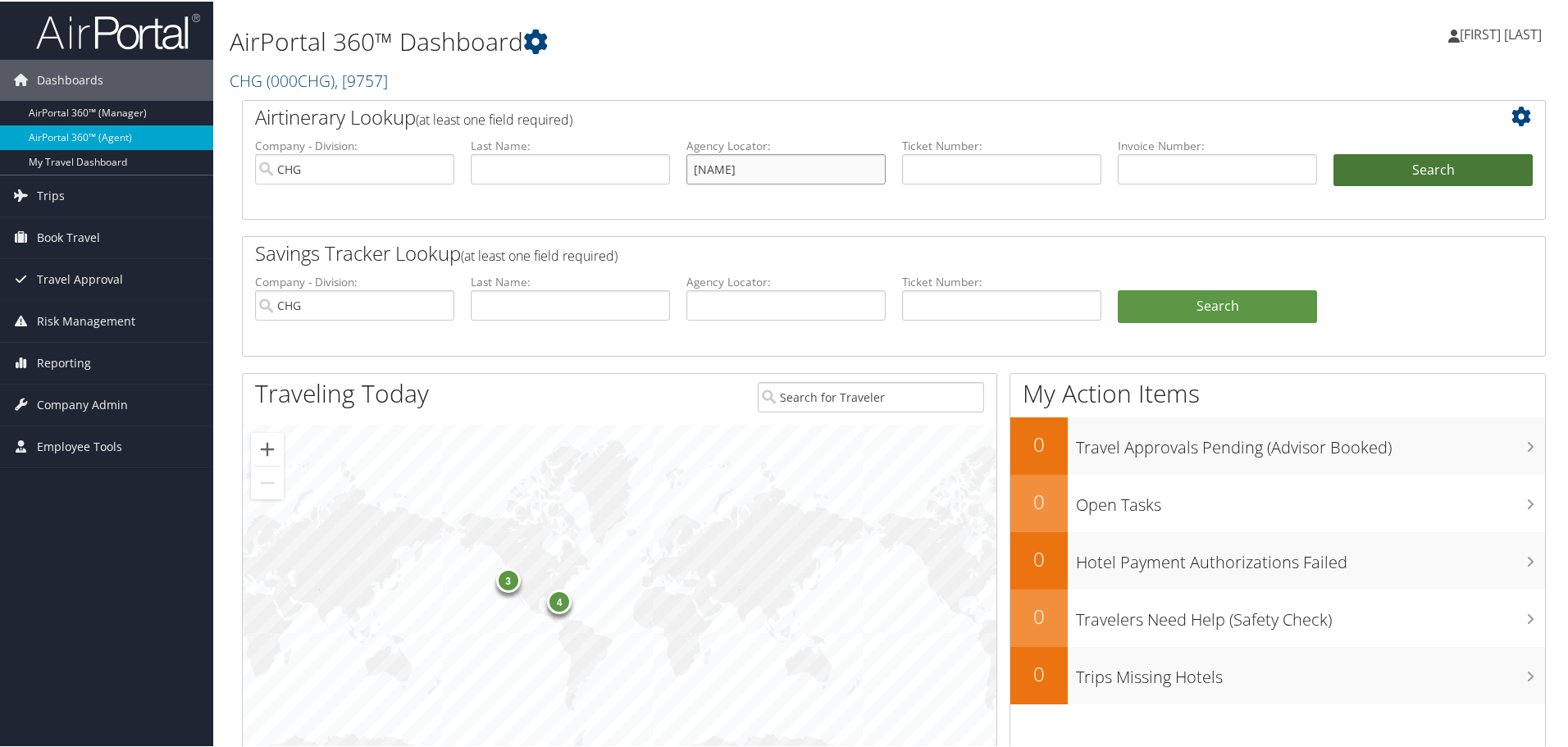 type on "EXIAHP" 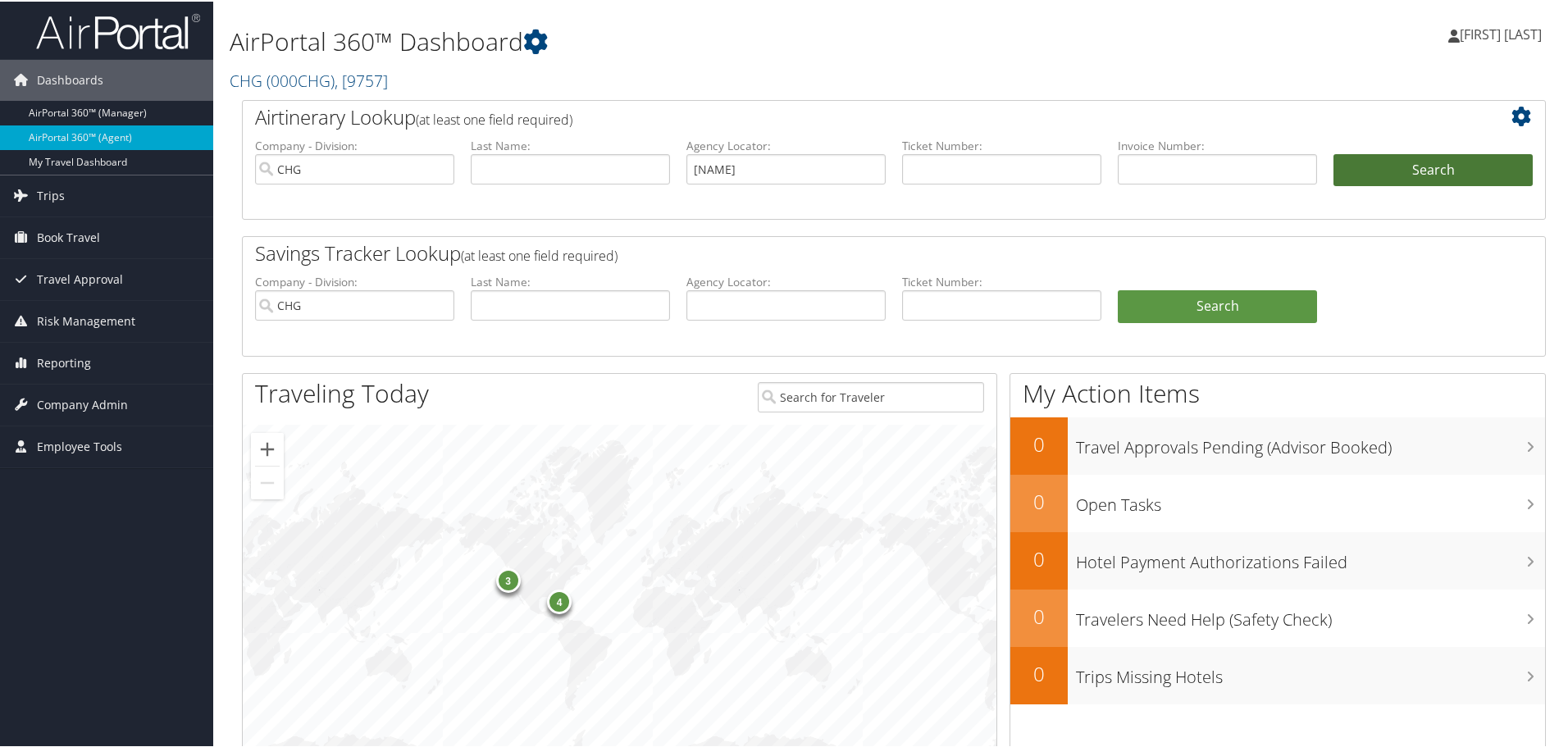 click on "Search" at bounding box center [1433, 169] 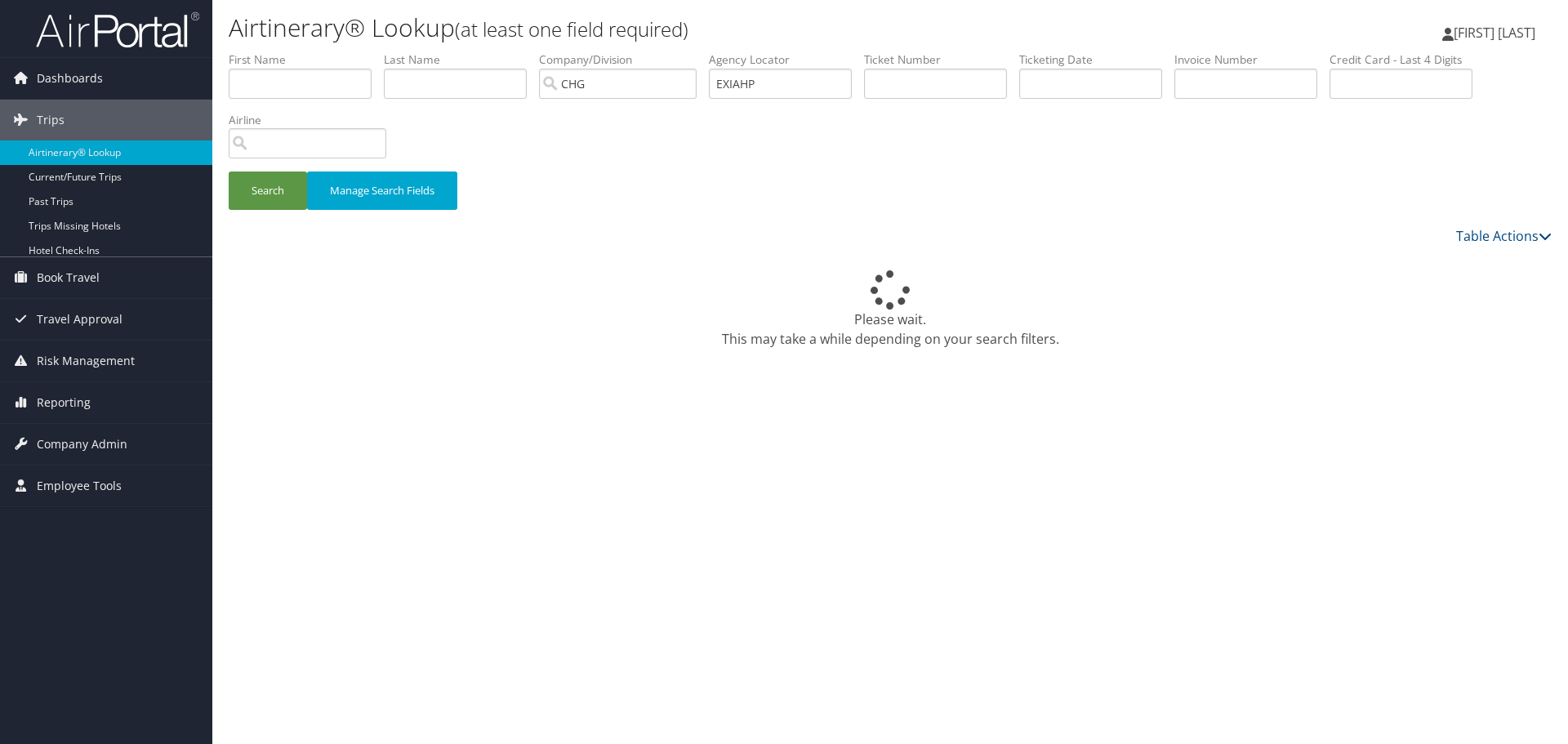 scroll, scrollTop: 0, scrollLeft: 0, axis: both 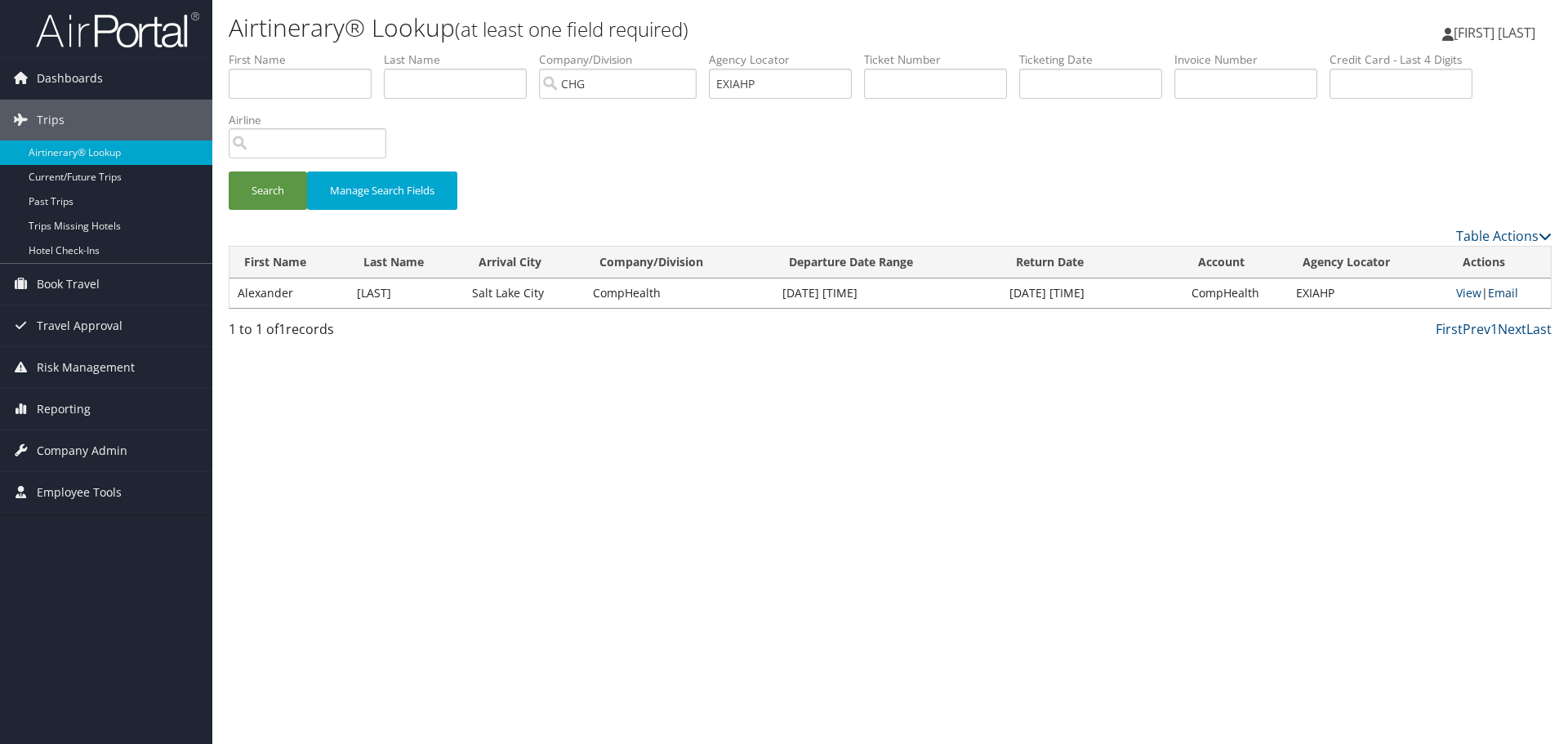 click on "Email" at bounding box center [1503, 292] 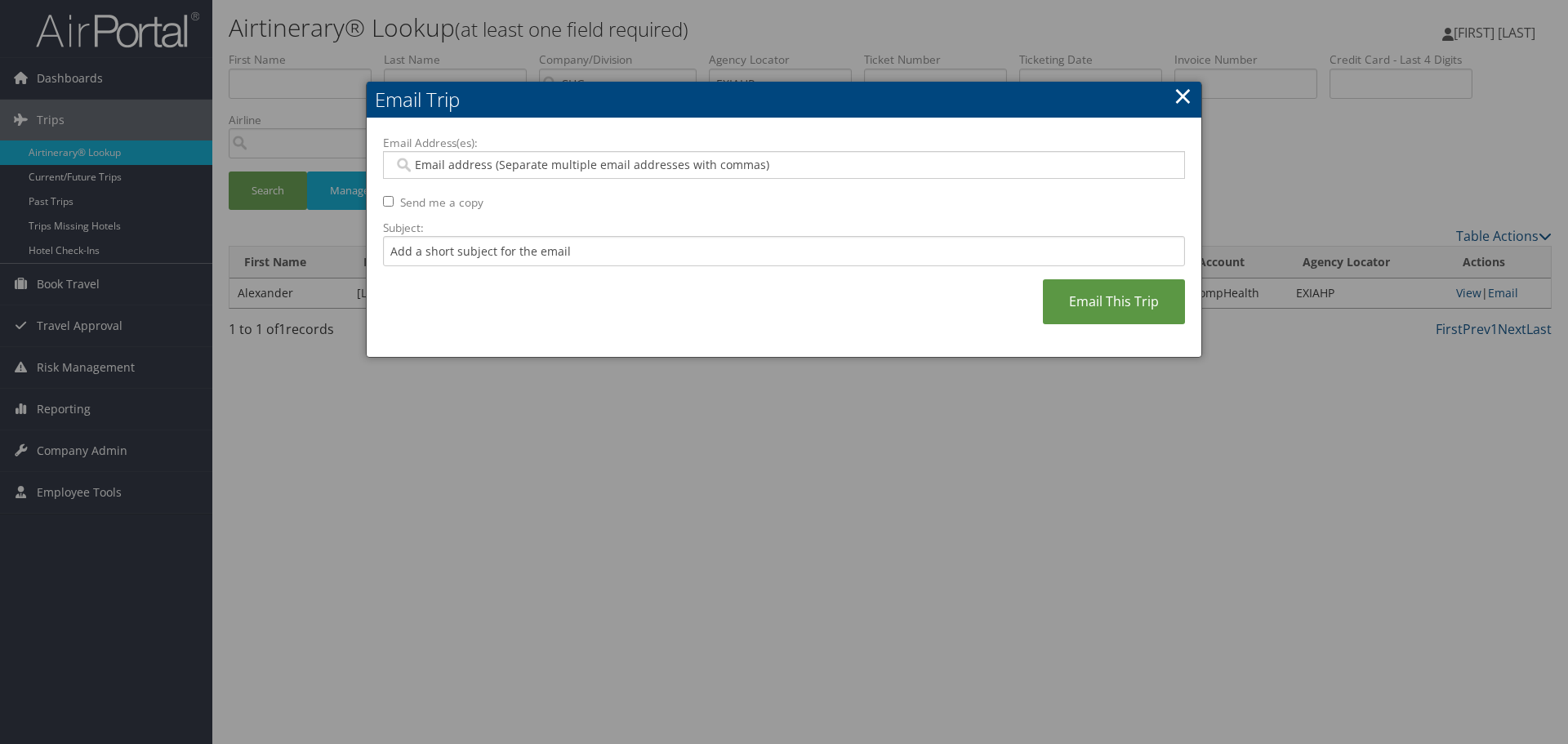 click on "Email Address(es):" at bounding box center [783, 165] 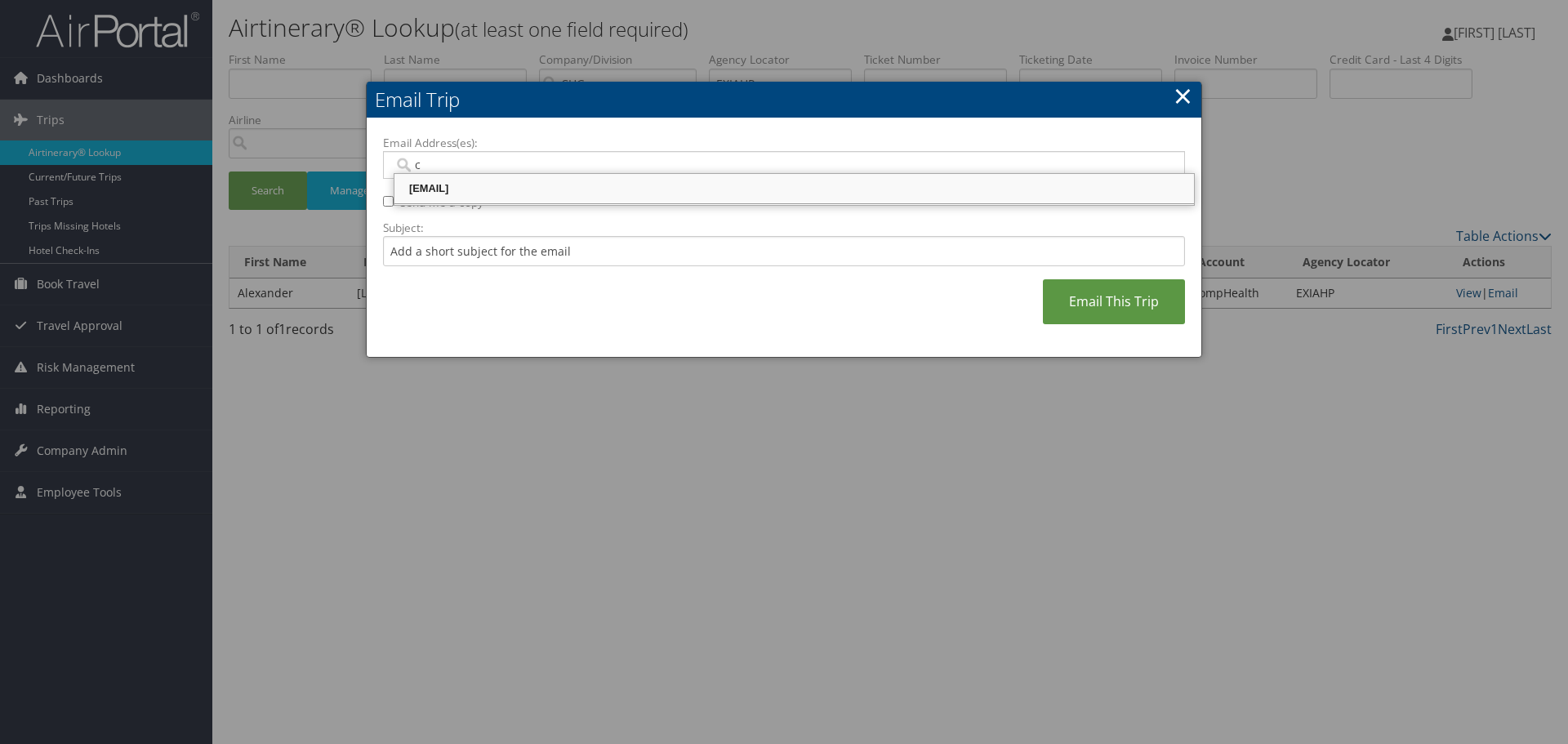 click on "CELESTE.PORTER@CHGHEALTHCARE.COM" at bounding box center (794, 189) 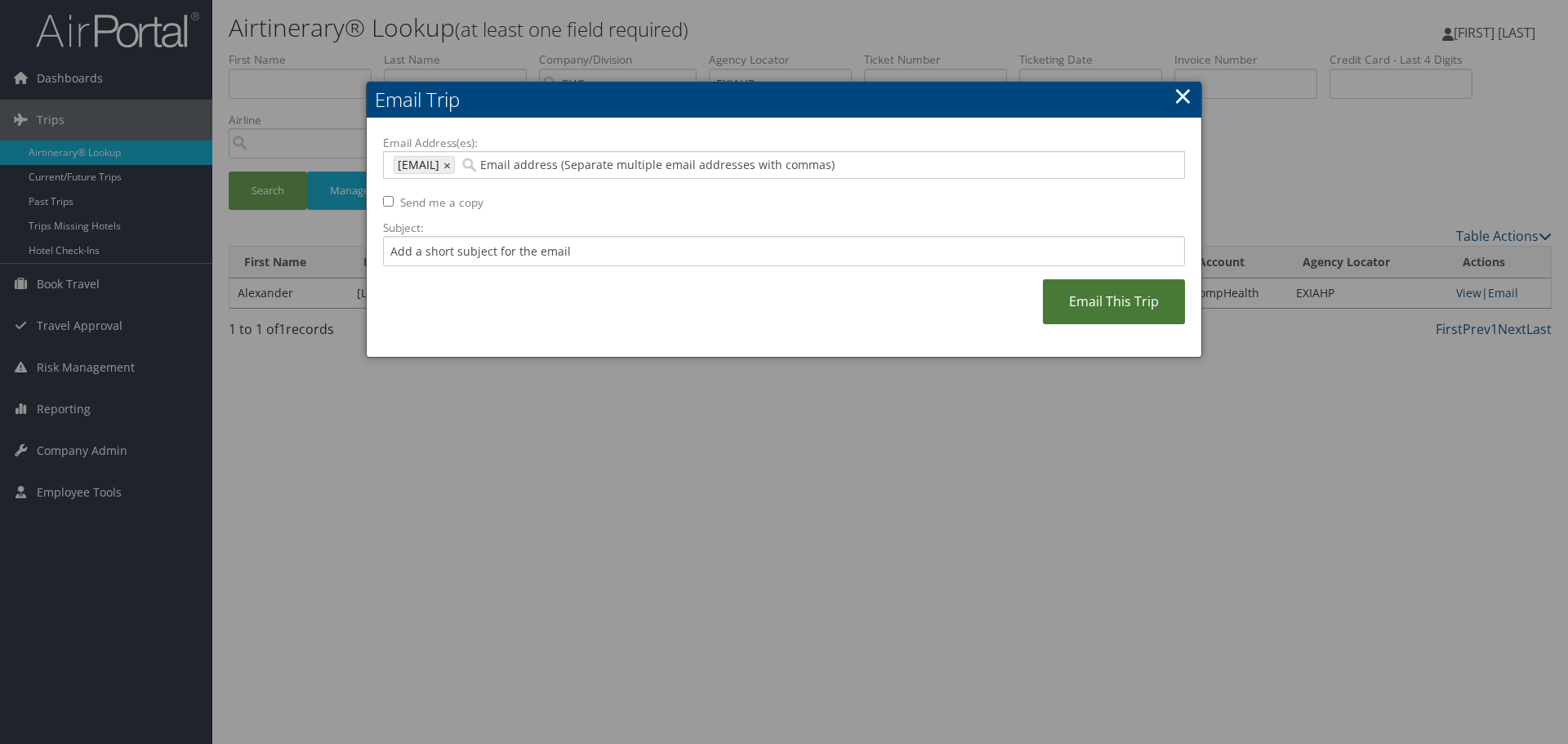 click on "Email This Trip" at bounding box center [1114, 301] 